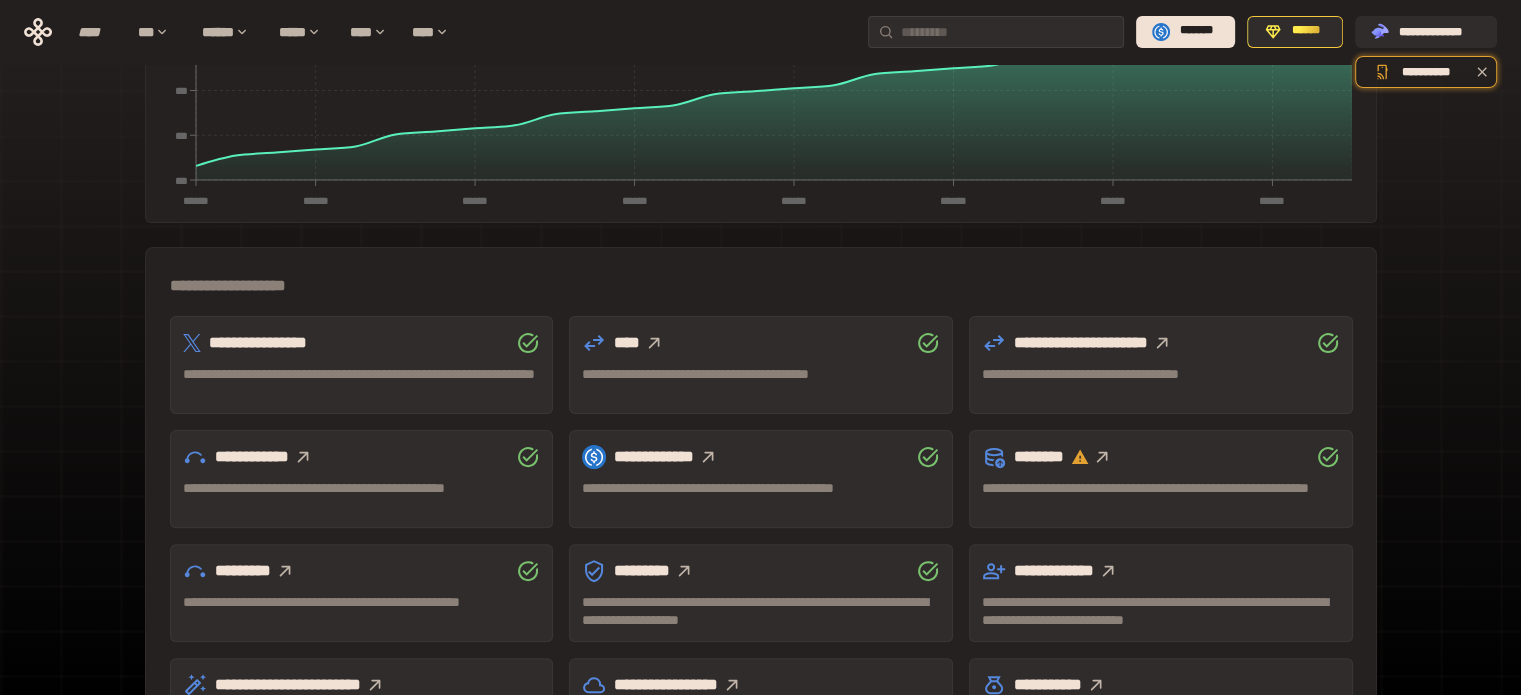 scroll, scrollTop: 500, scrollLeft: 0, axis: vertical 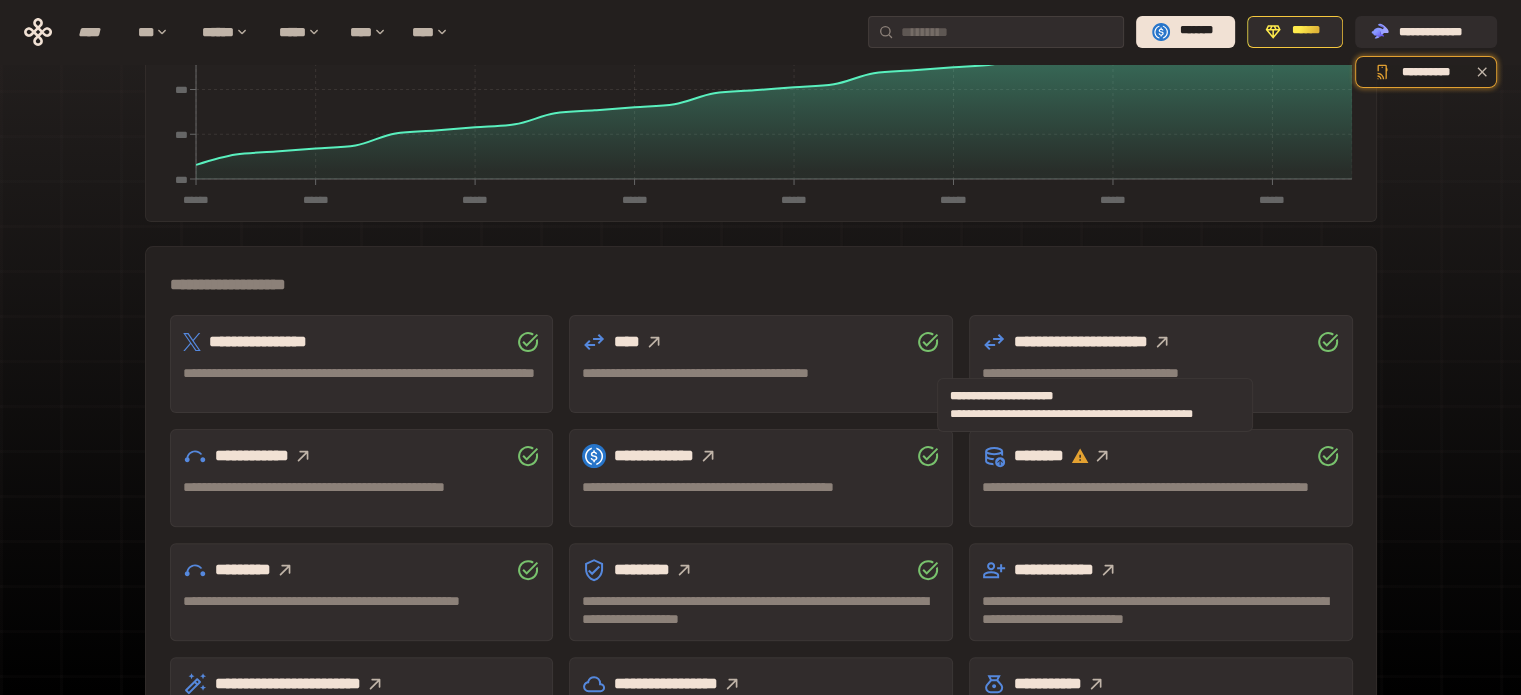 click 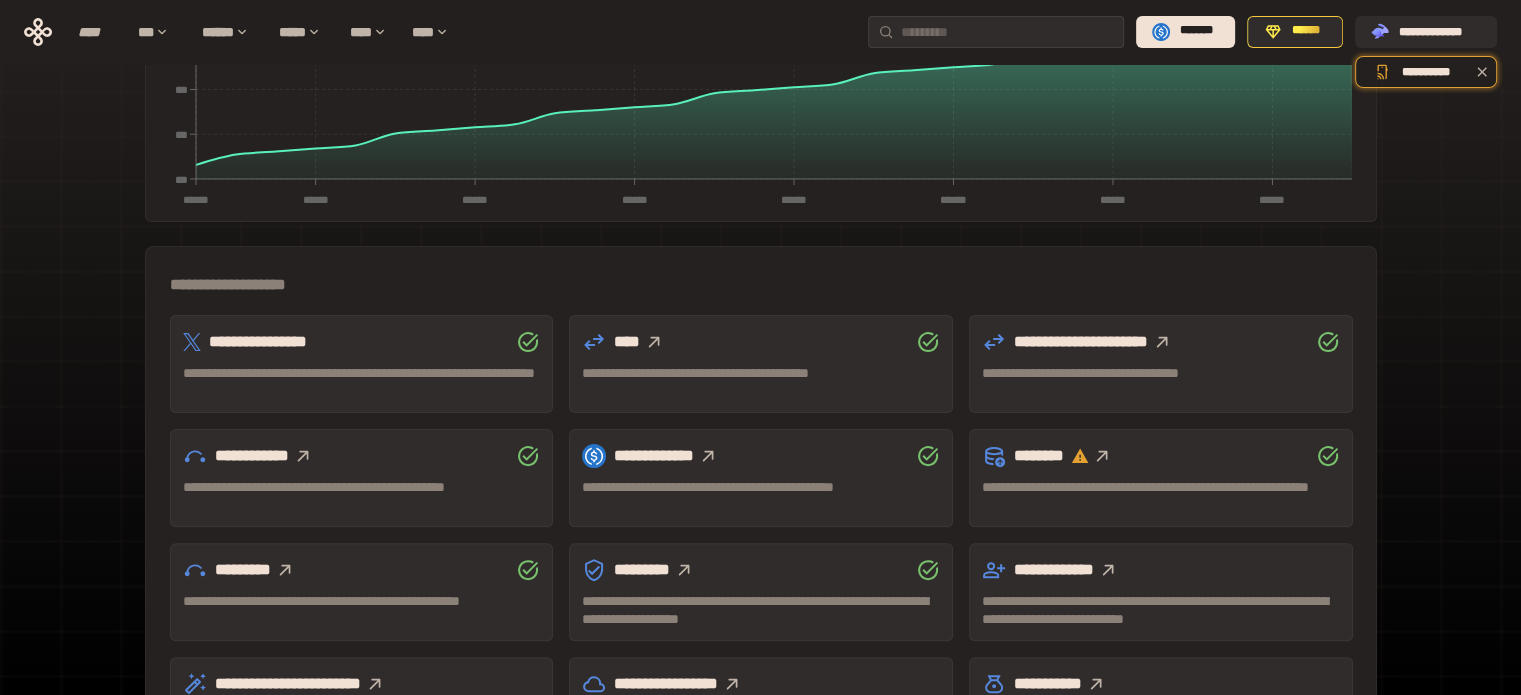 click 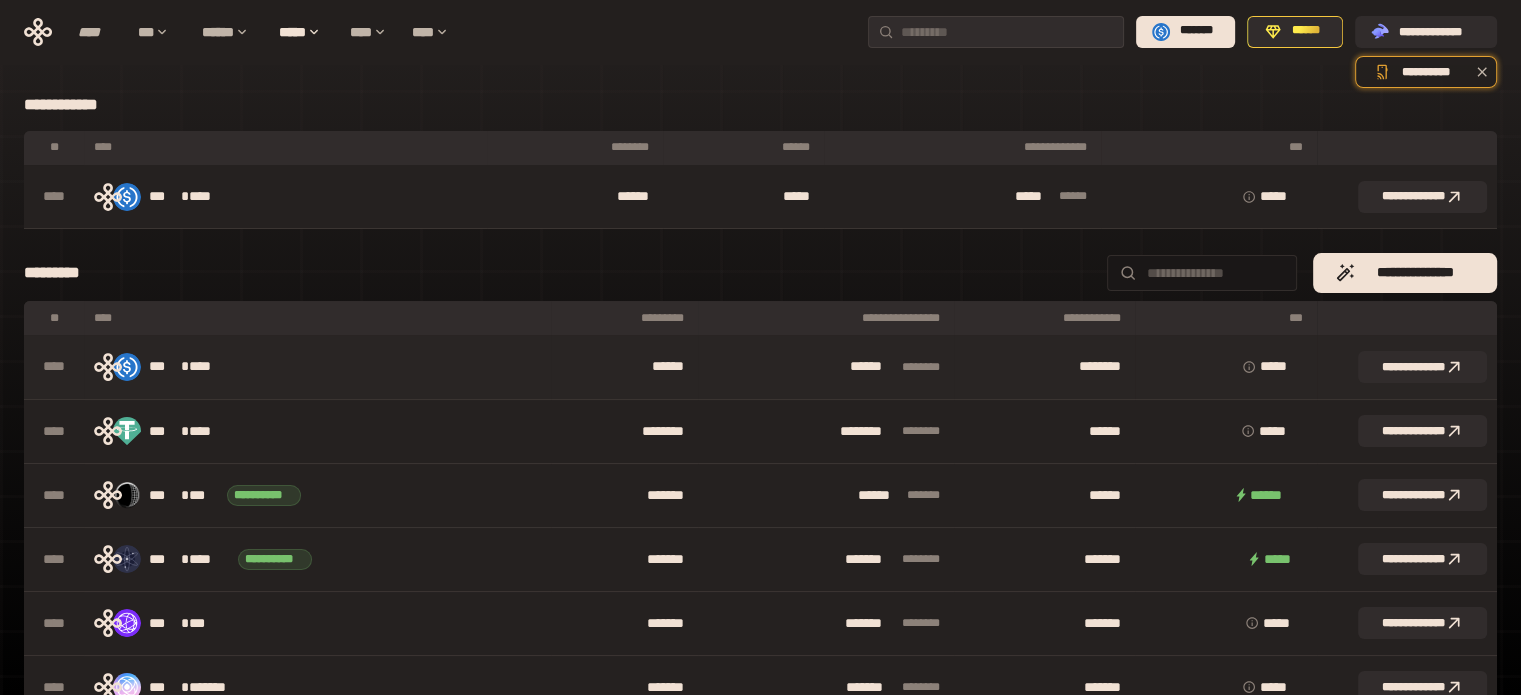 scroll, scrollTop: 0, scrollLeft: 0, axis: both 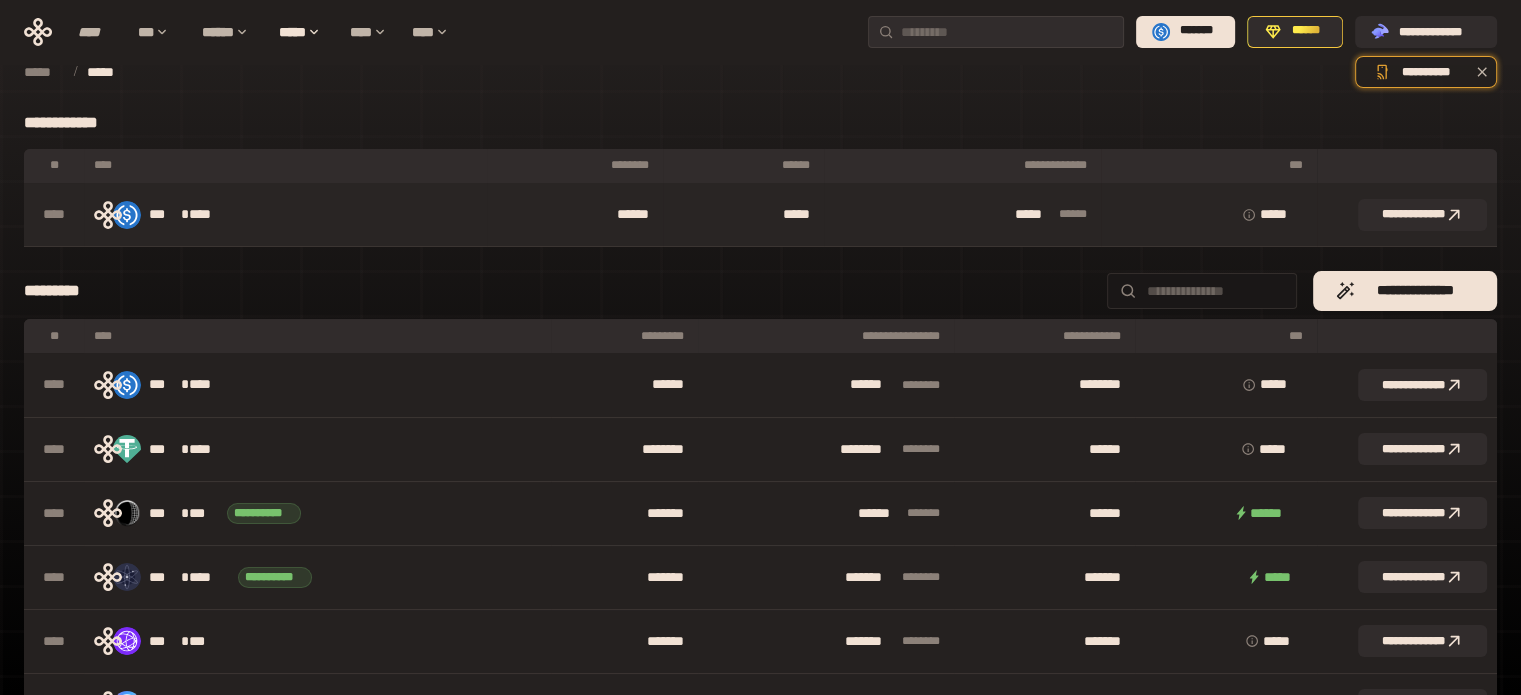 click on "*****" at bounding box center (743, 215) 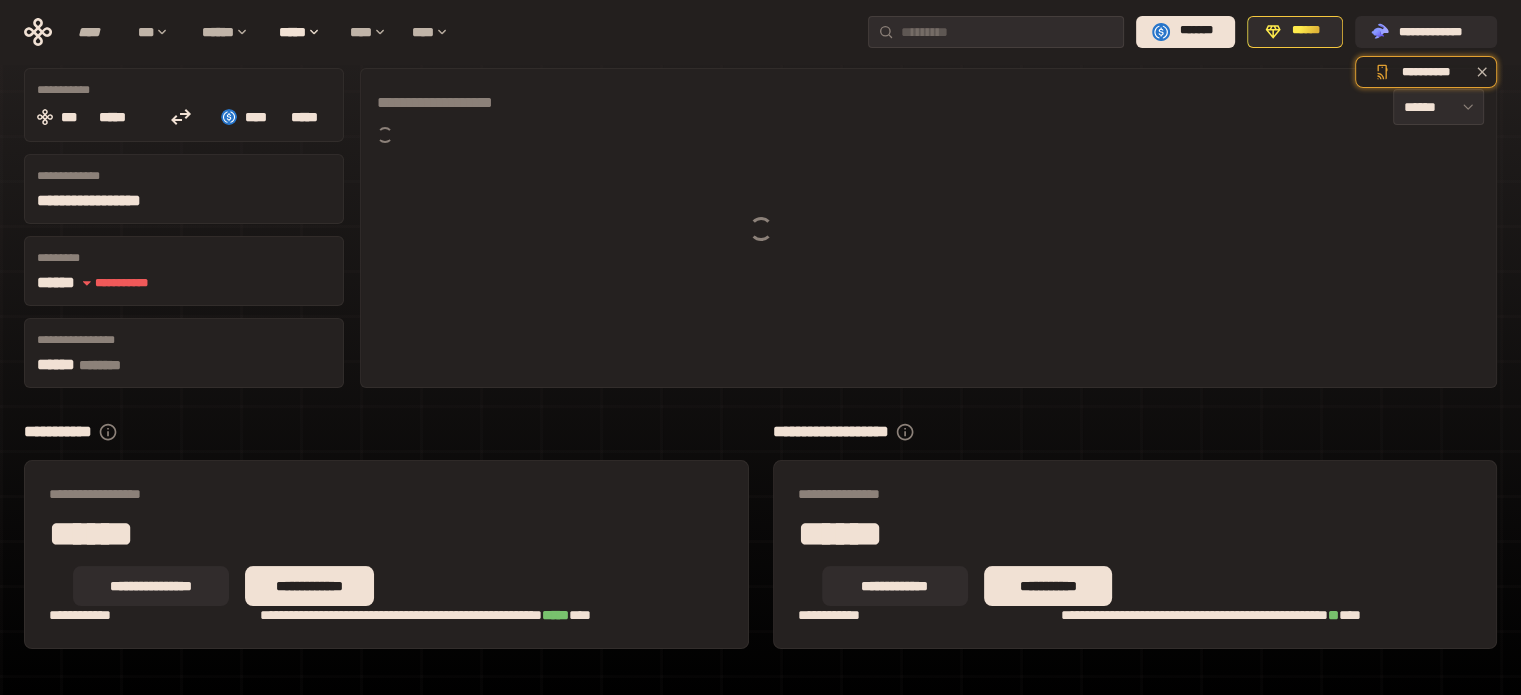 scroll, scrollTop: 123, scrollLeft: 0, axis: vertical 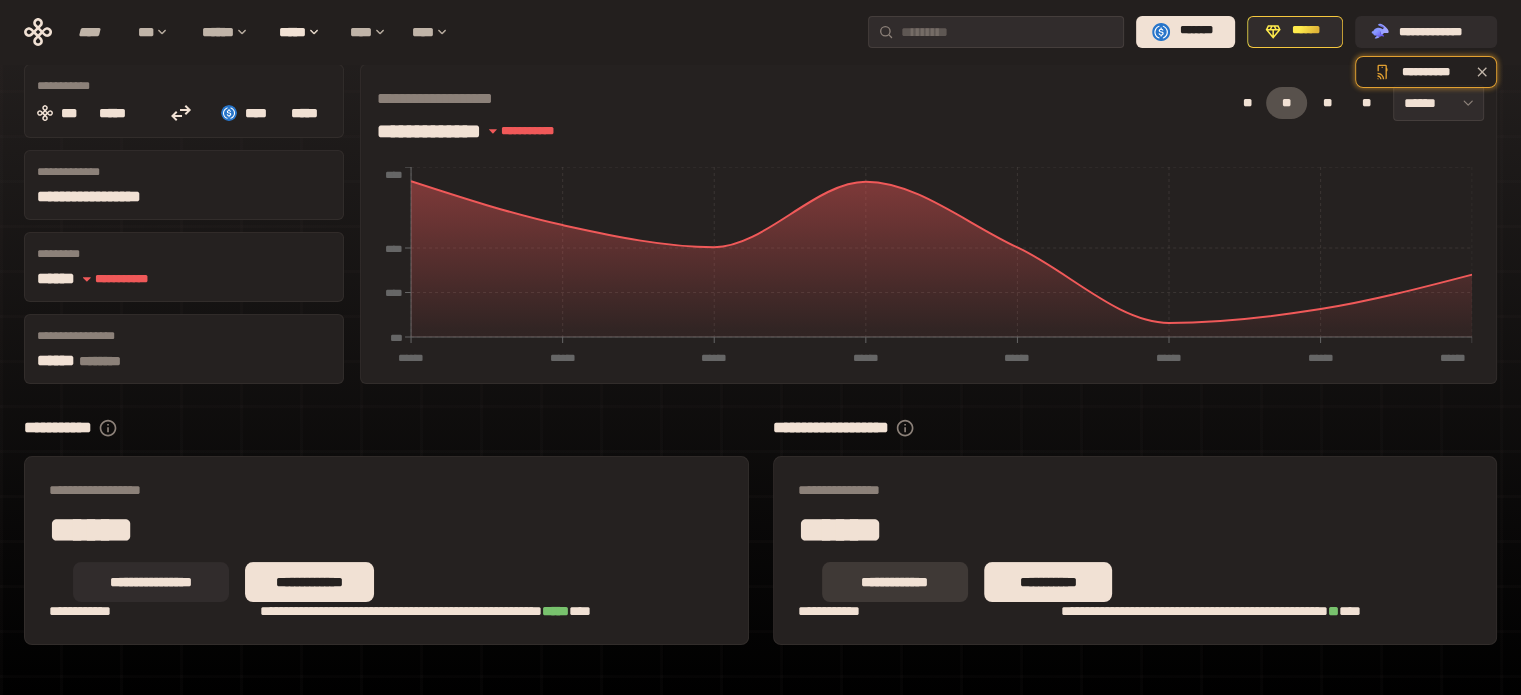 click on "**********" at bounding box center [895, 582] 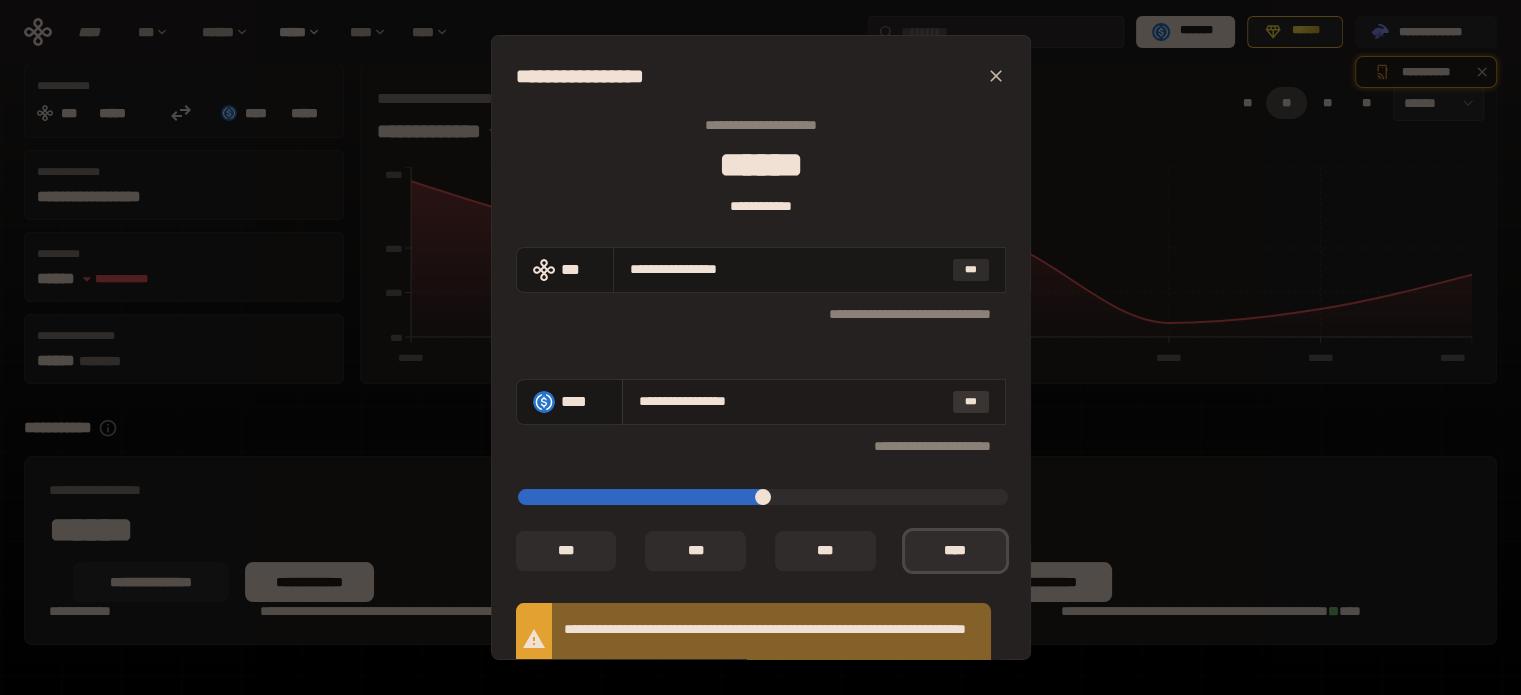 click on "***" at bounding box center (971, 402) 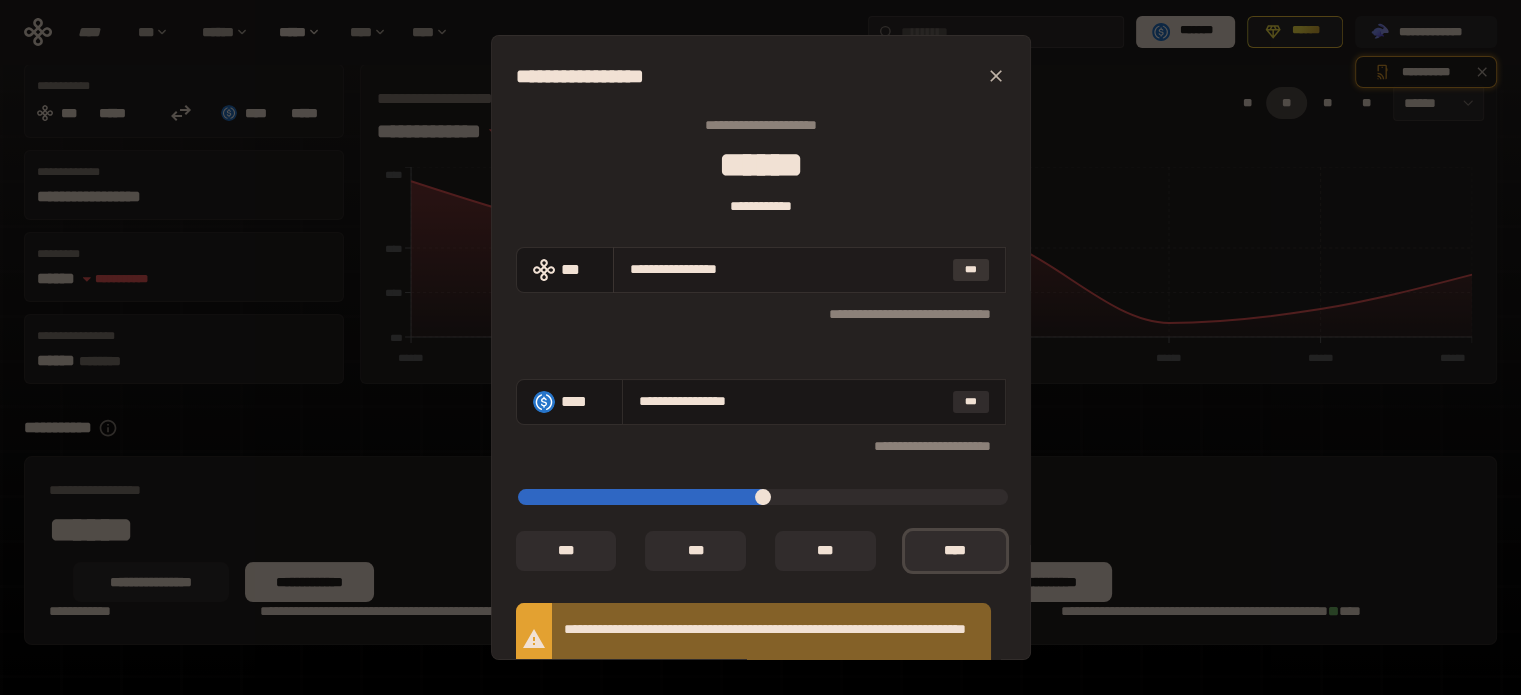 drag, startPoint x: 950, startPoint y: 260, endPoint x: 945, endPoint y: 289, distance: 29.427877 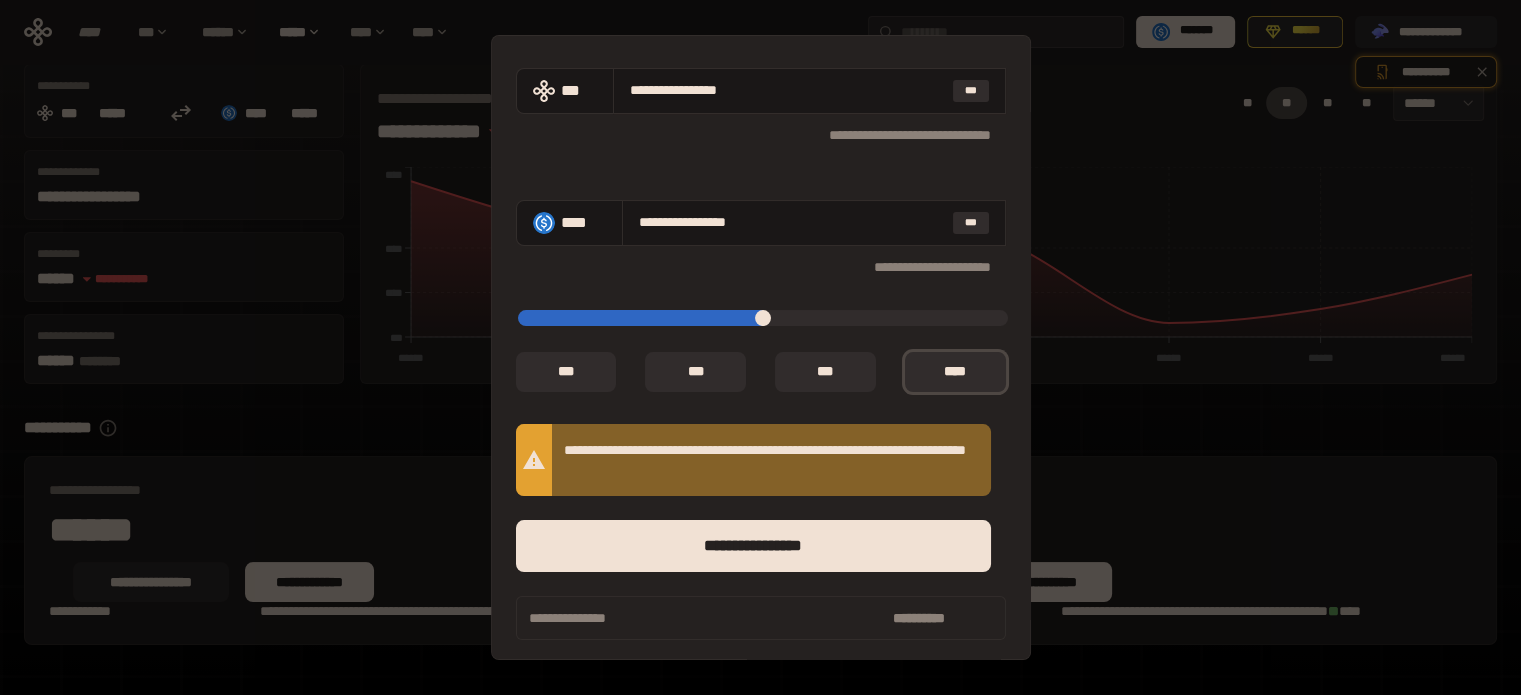 scroll, scrollTop: 182, scrollLeft: 0, axis: vertical 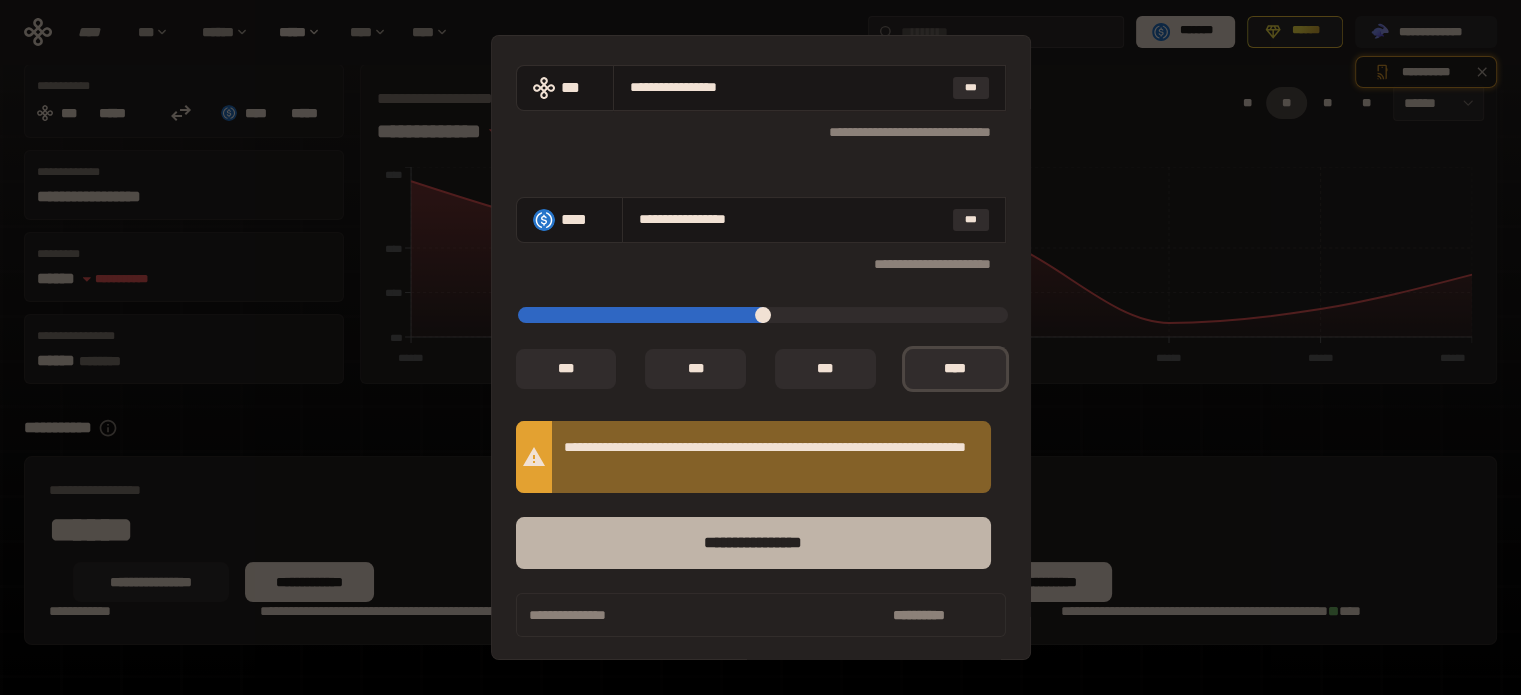 click on "****** *********" at bounding box center (753, 543) 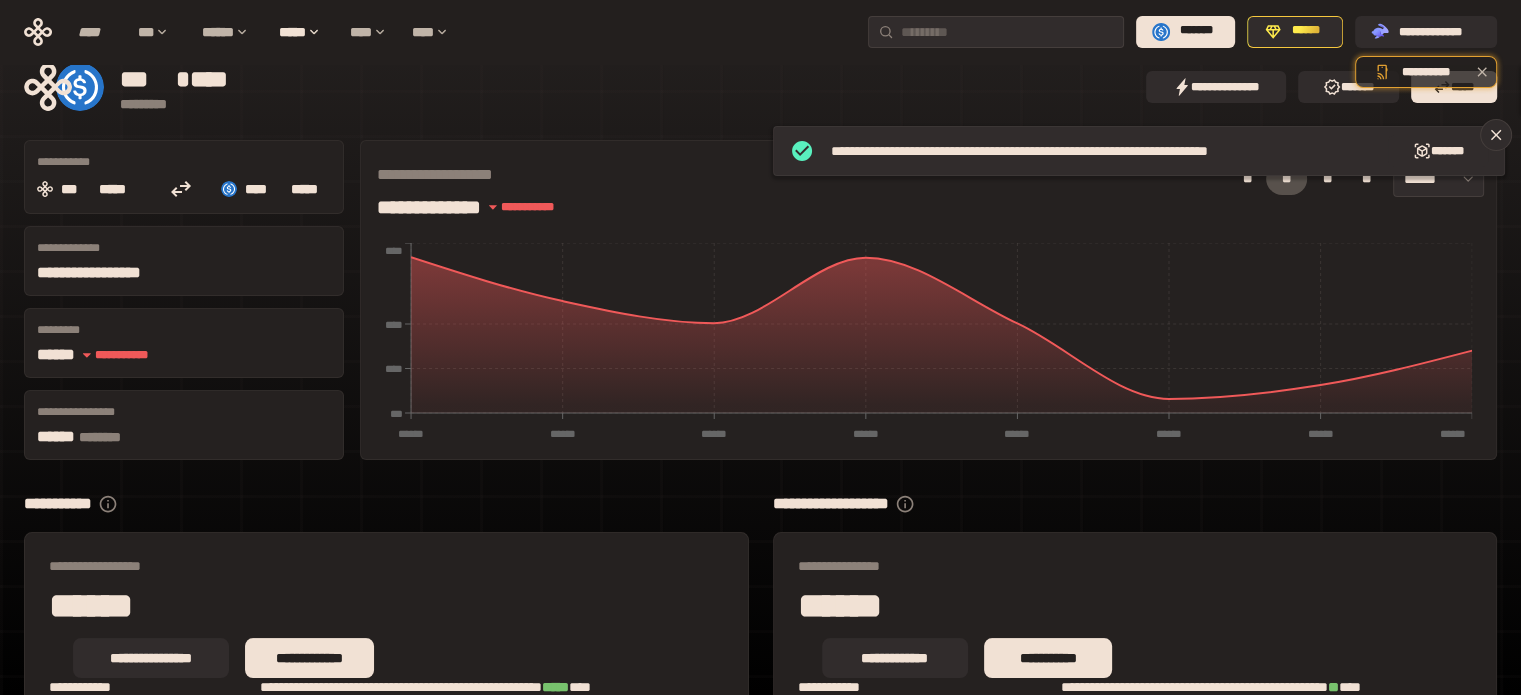 scroll, scrollTop: 0, scrollLeft: 0, axis: both 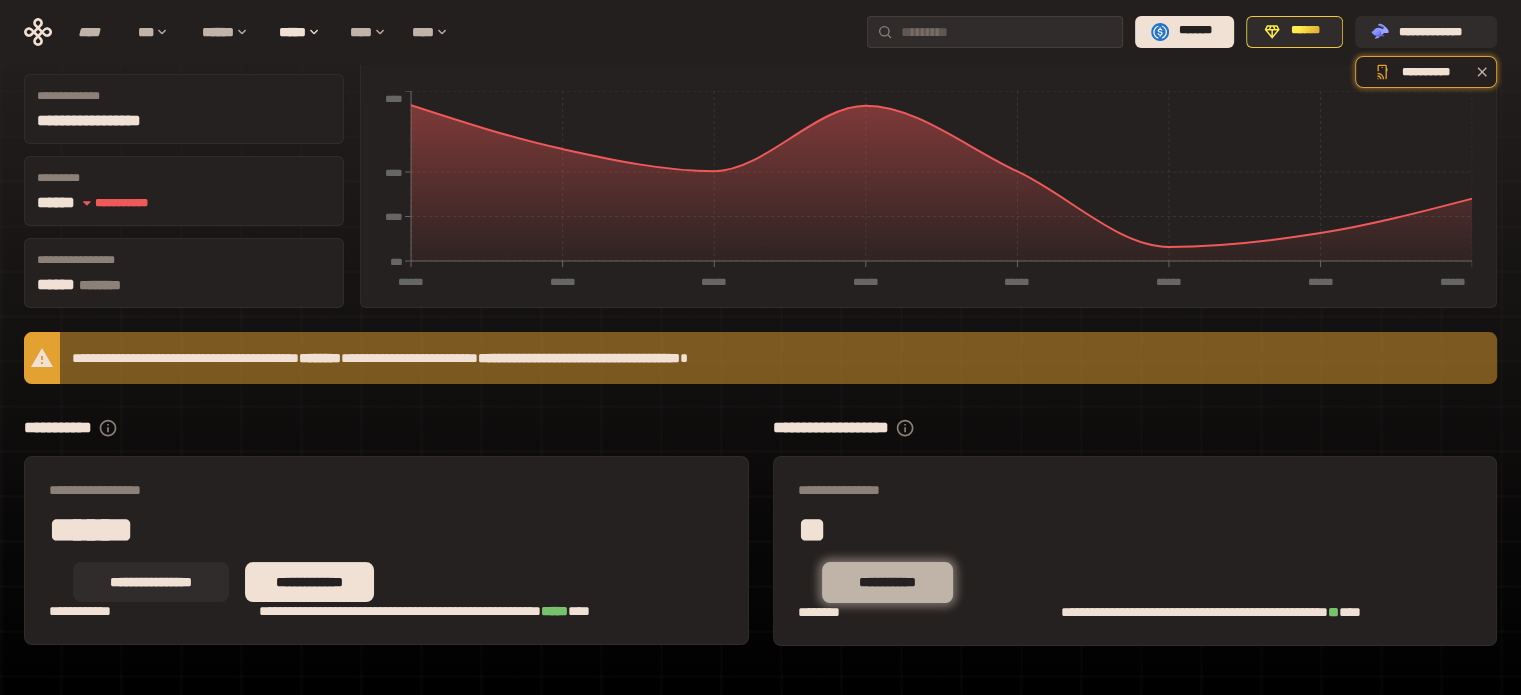 click on "**********" at bounding box center [887, 582] 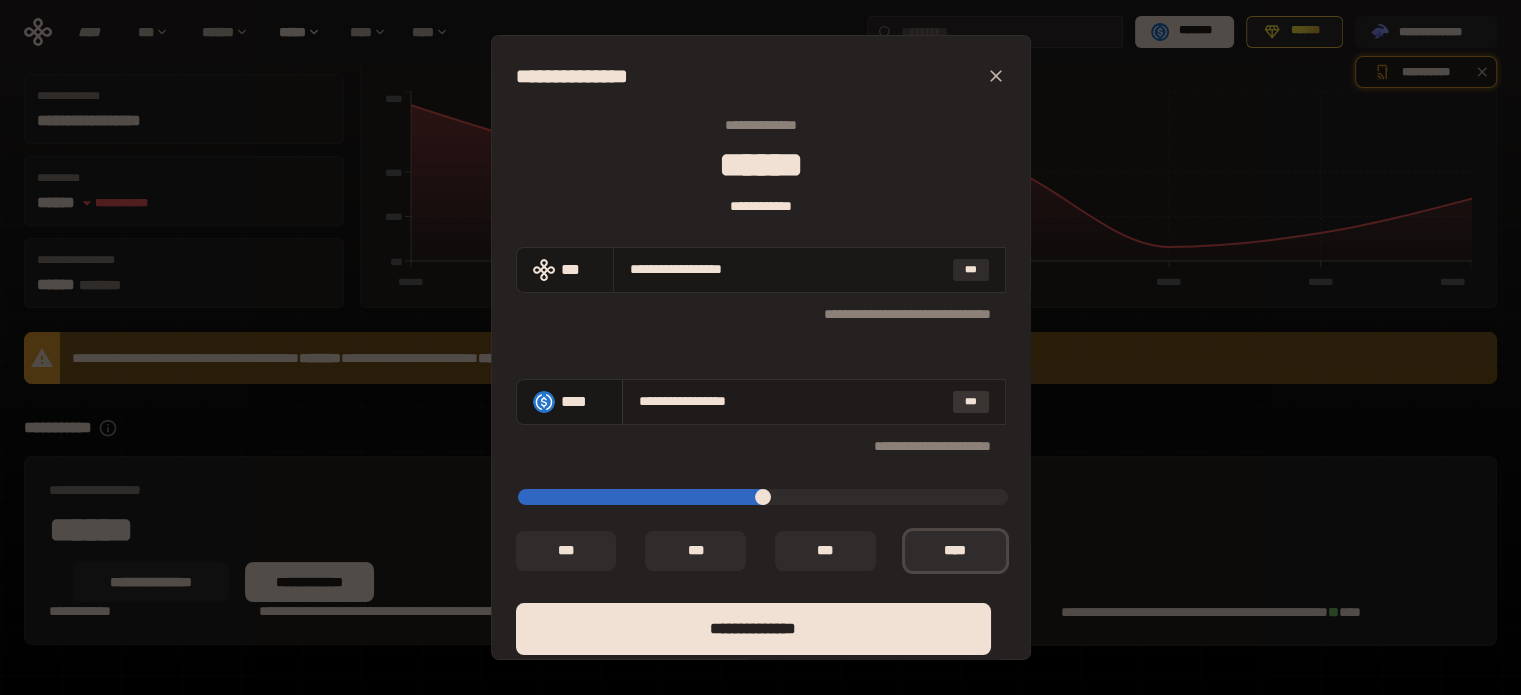 click on "***" at bounding box center (971, 402) 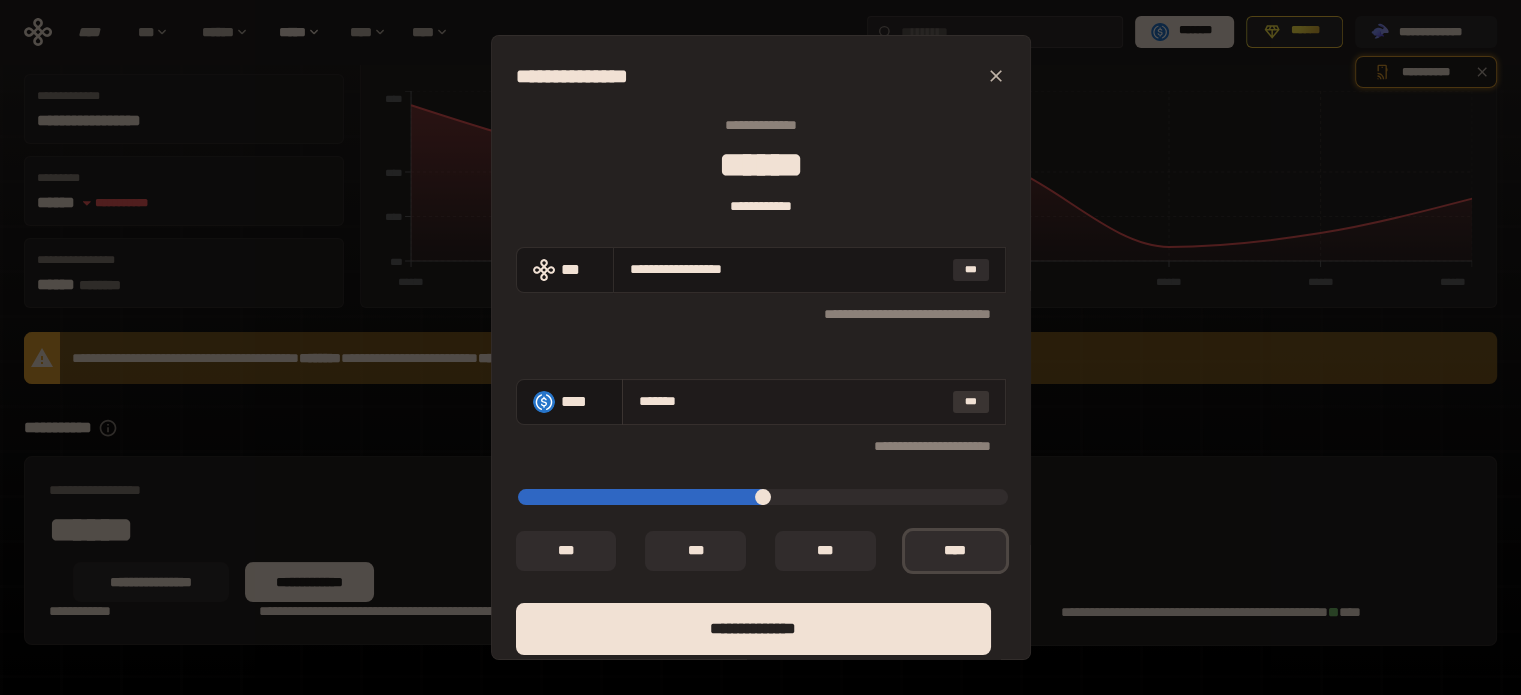 type on "**********" 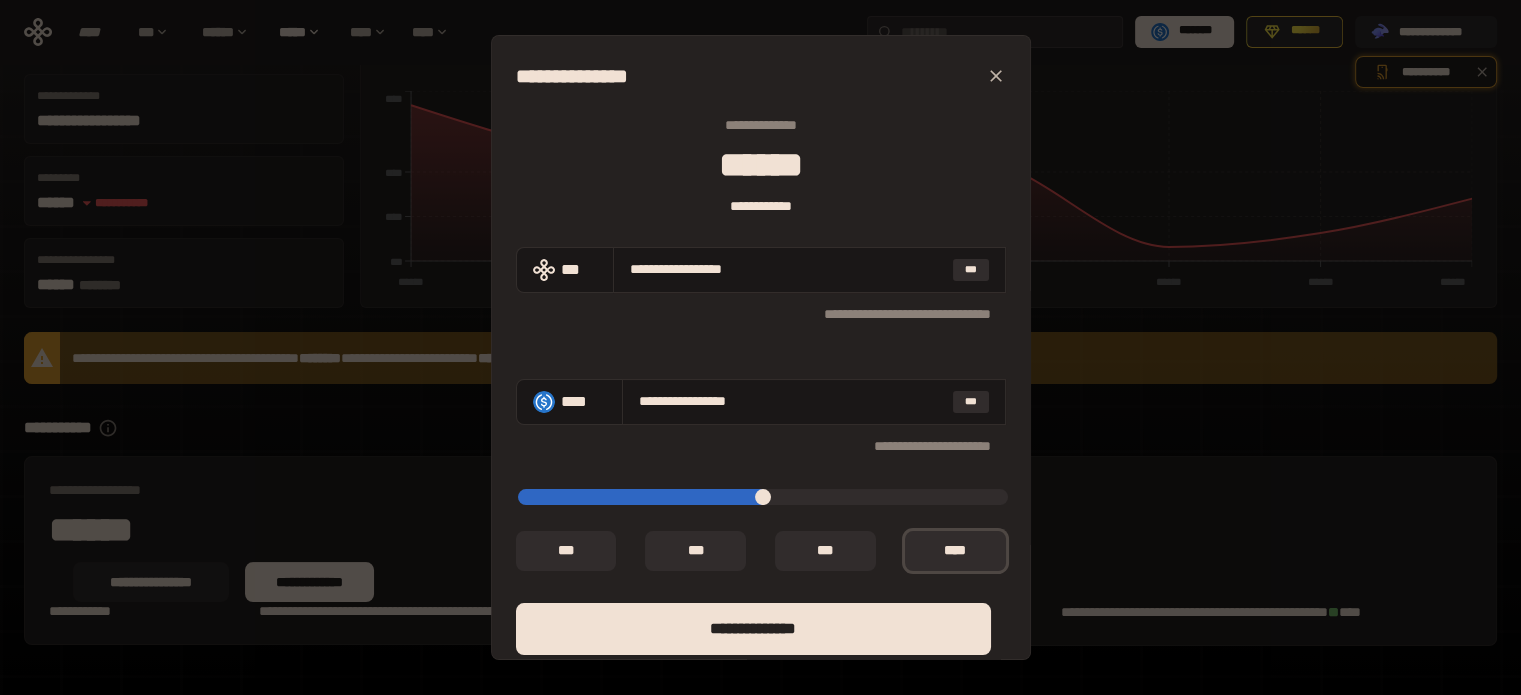 type on "*" 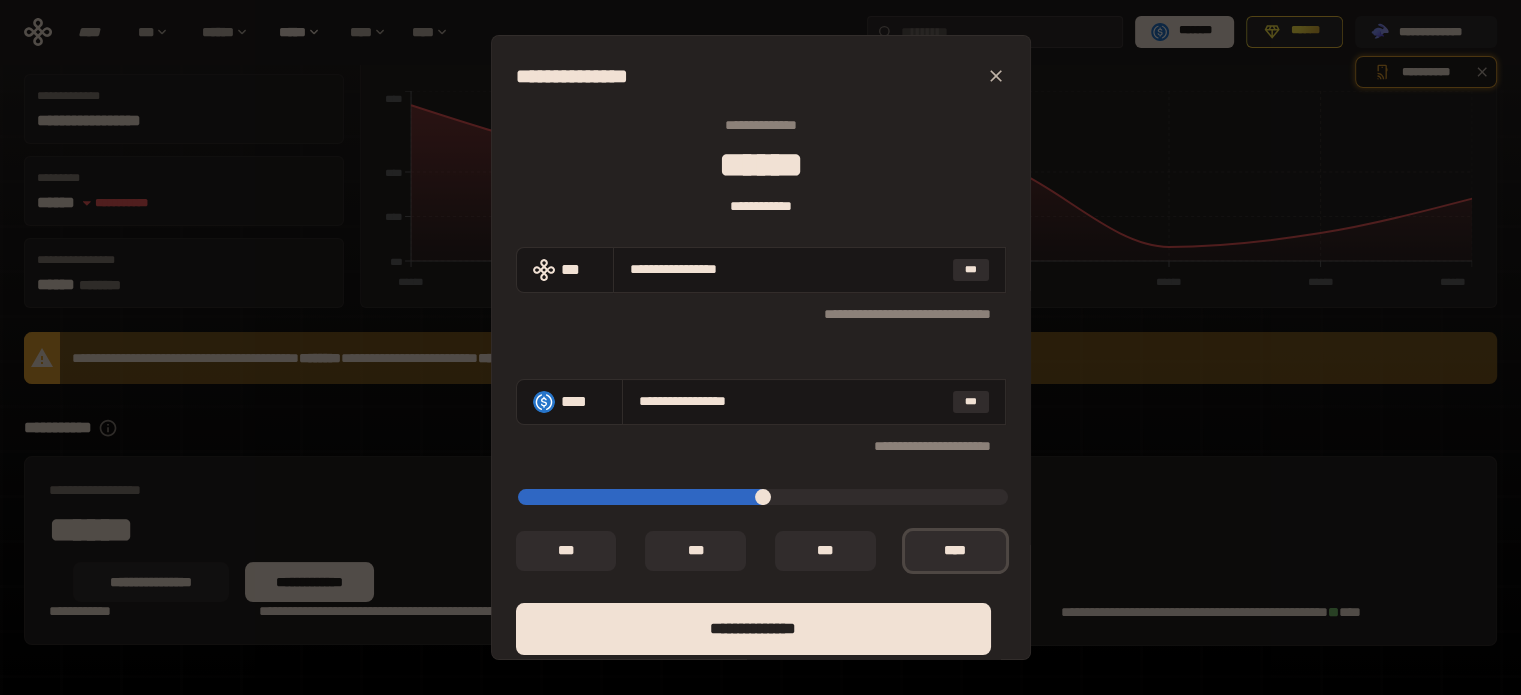 type on "*****" 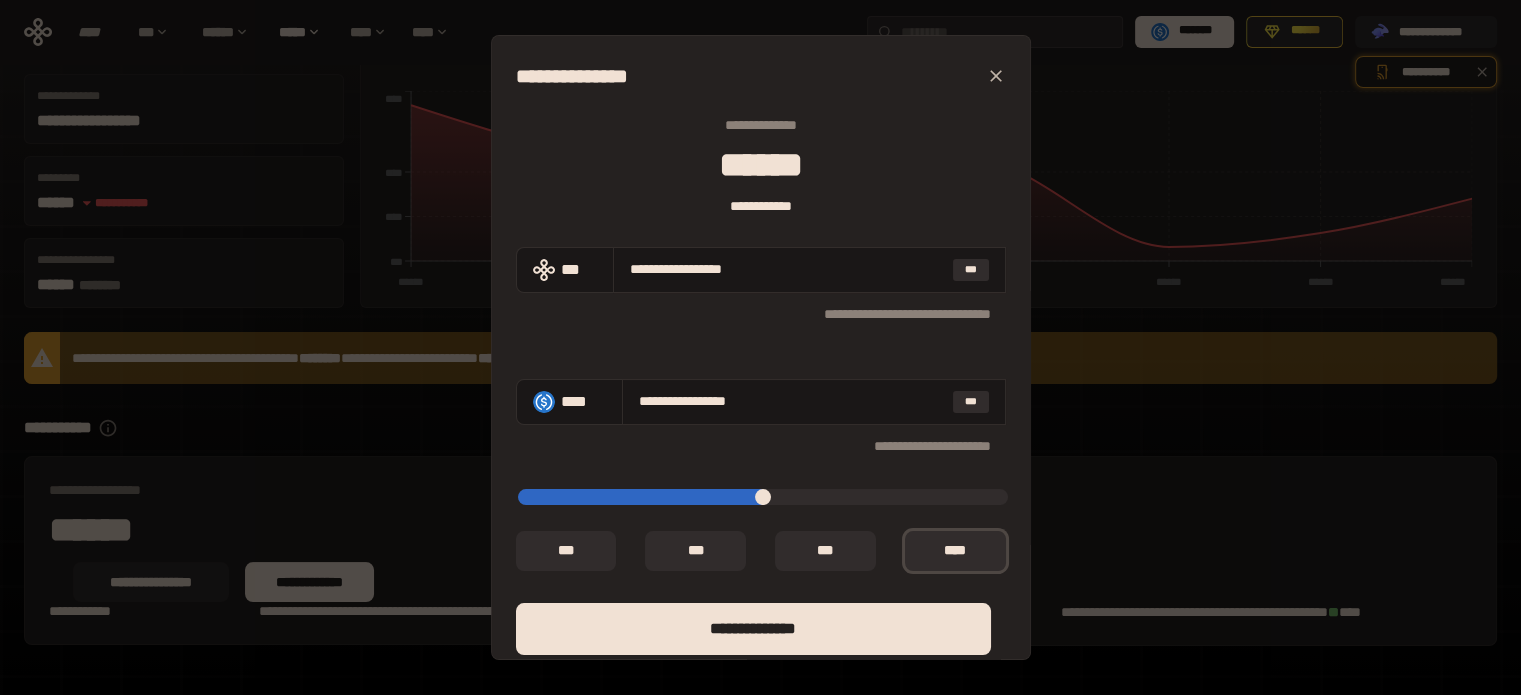 type on "*****" 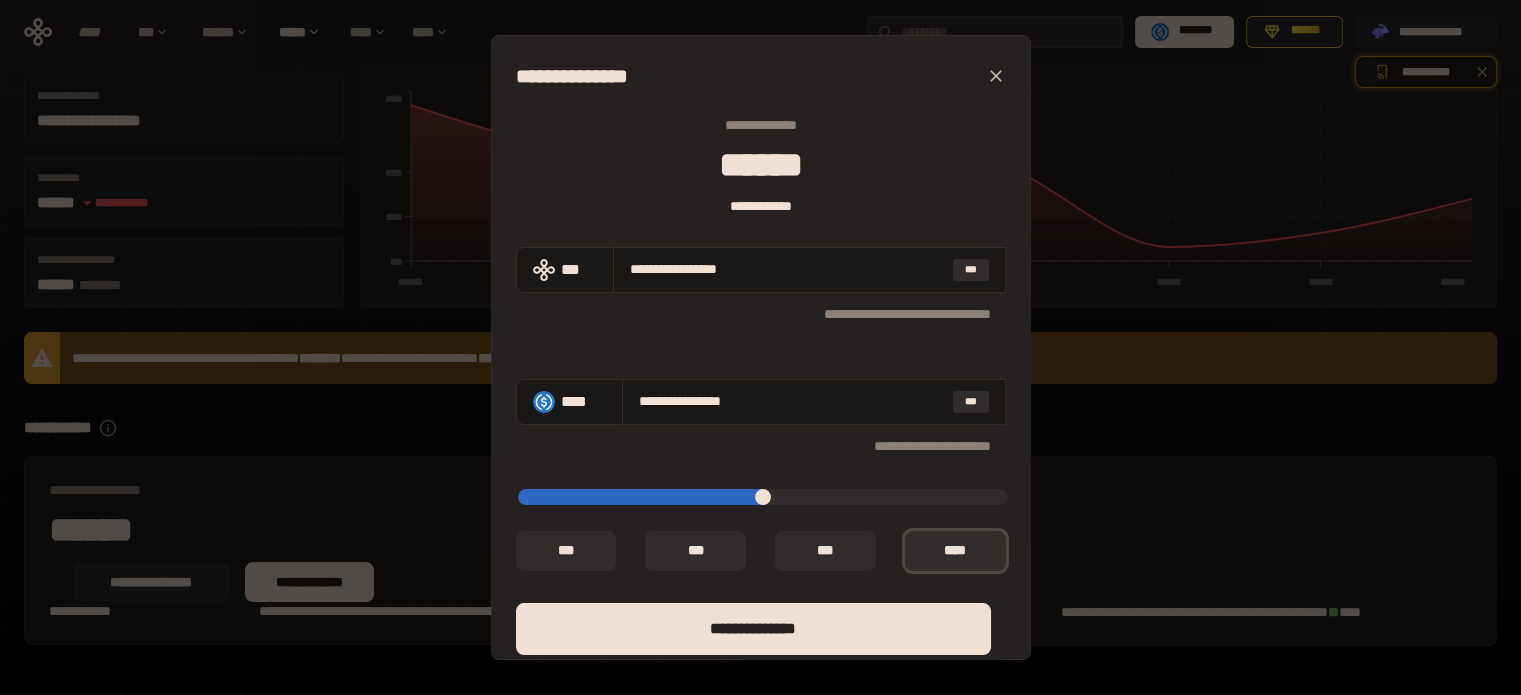 type on "*****" 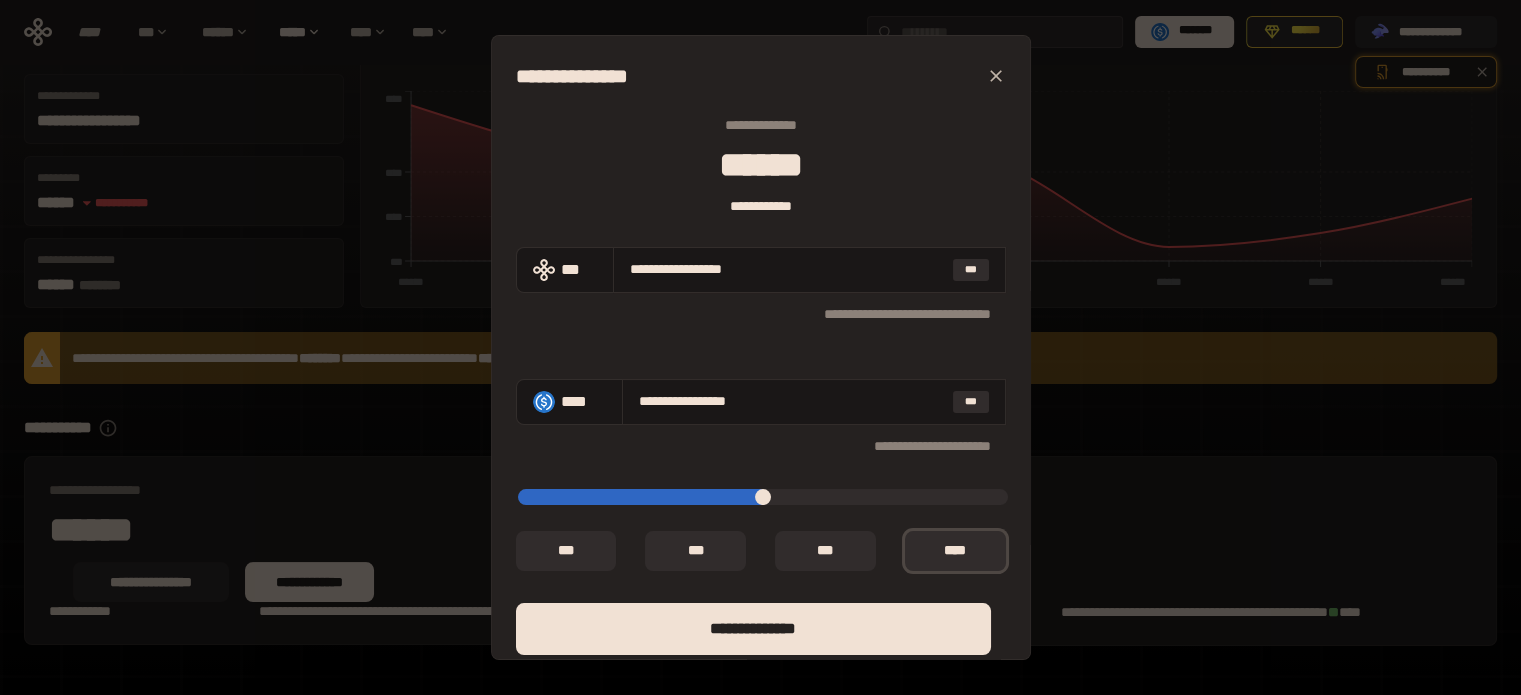 type on "*****" 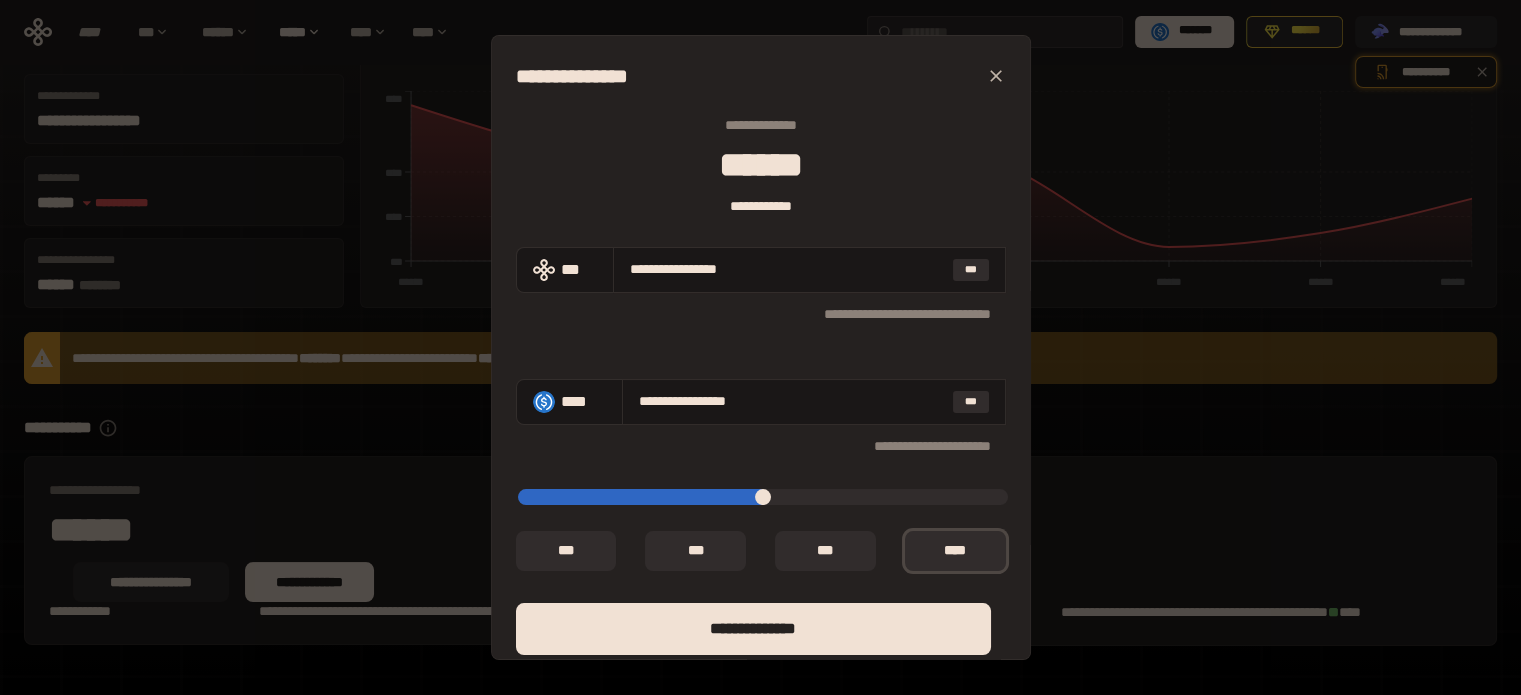 type on "*****" 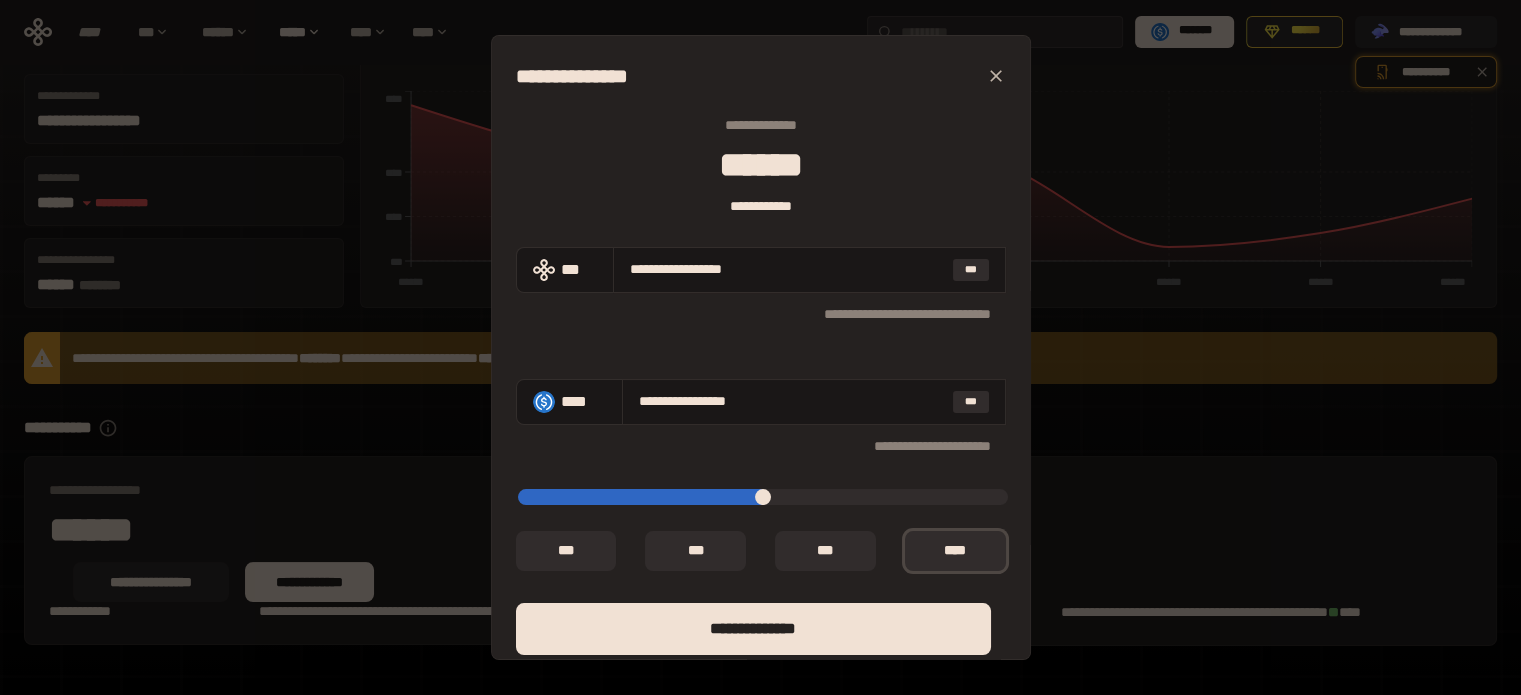 type on "*****" 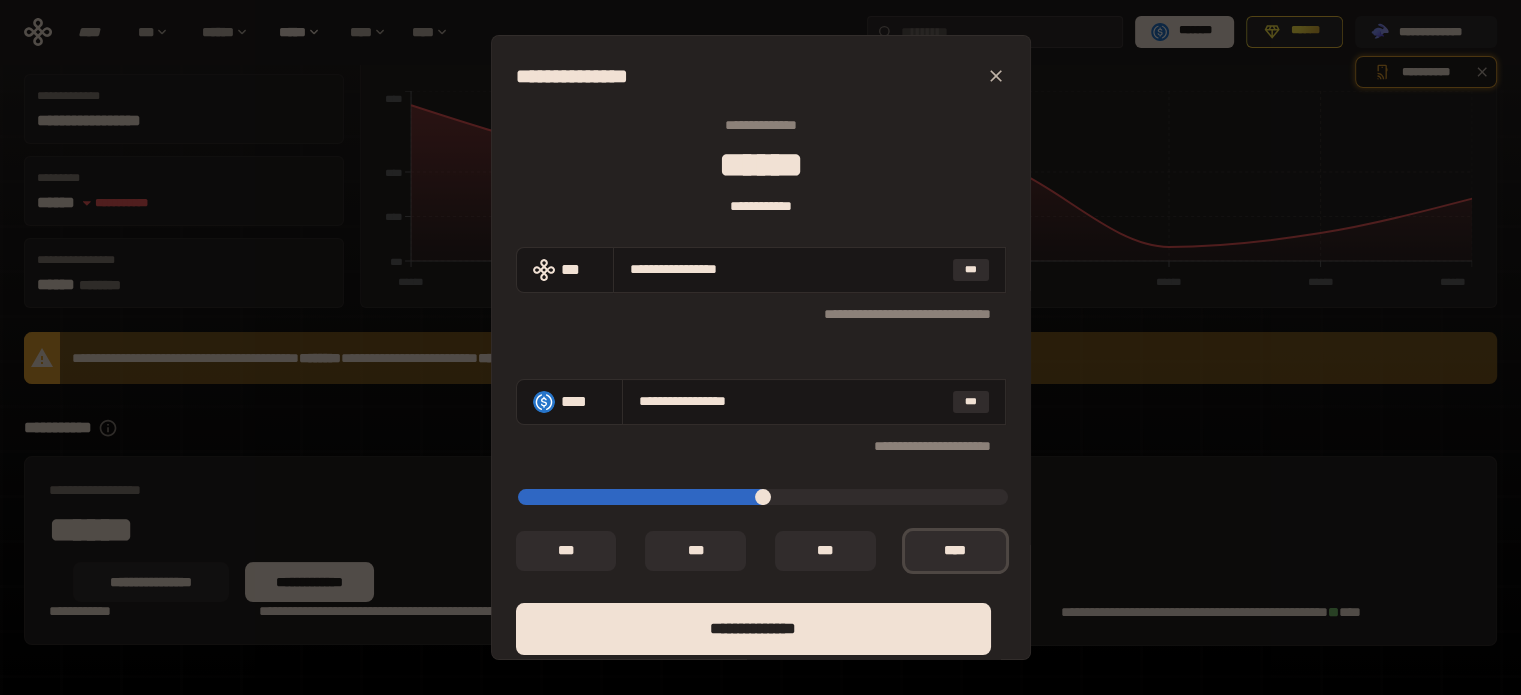 type on "*****" 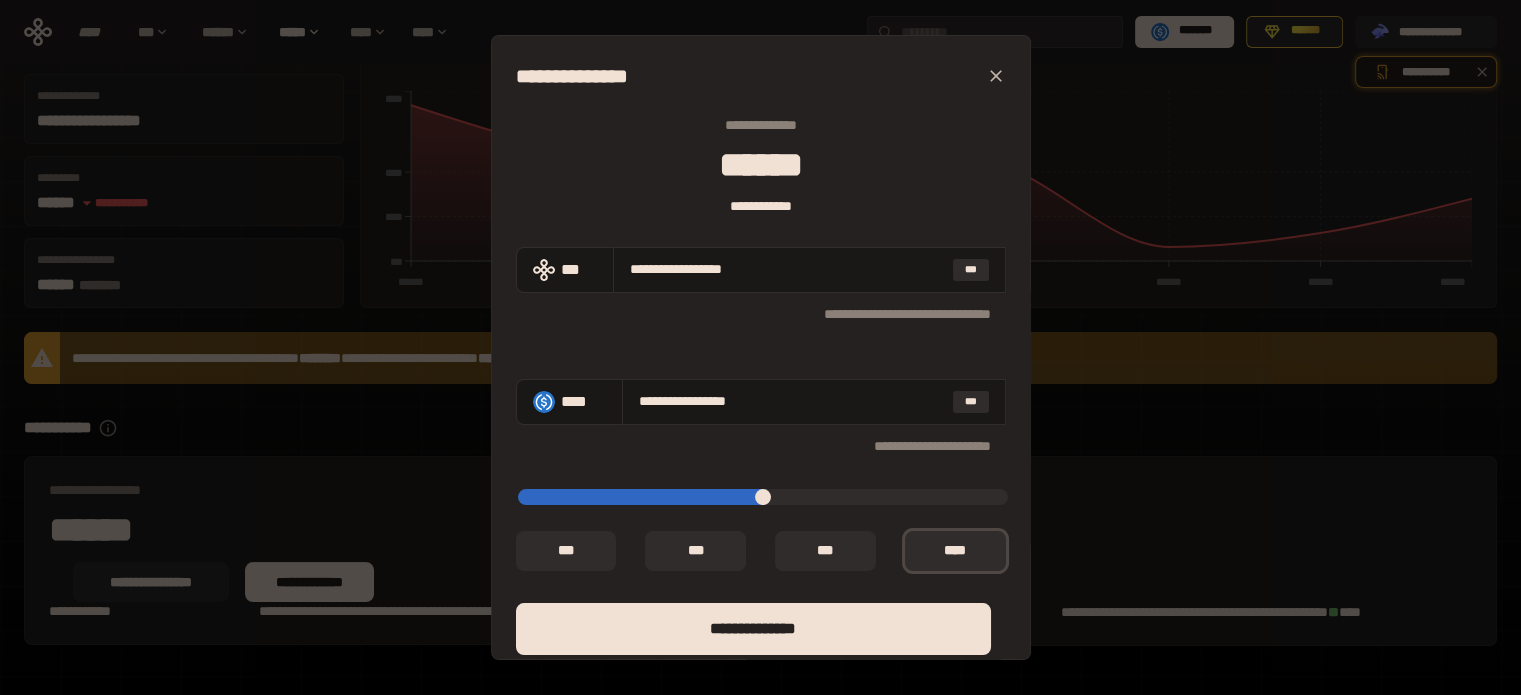 type on "****" 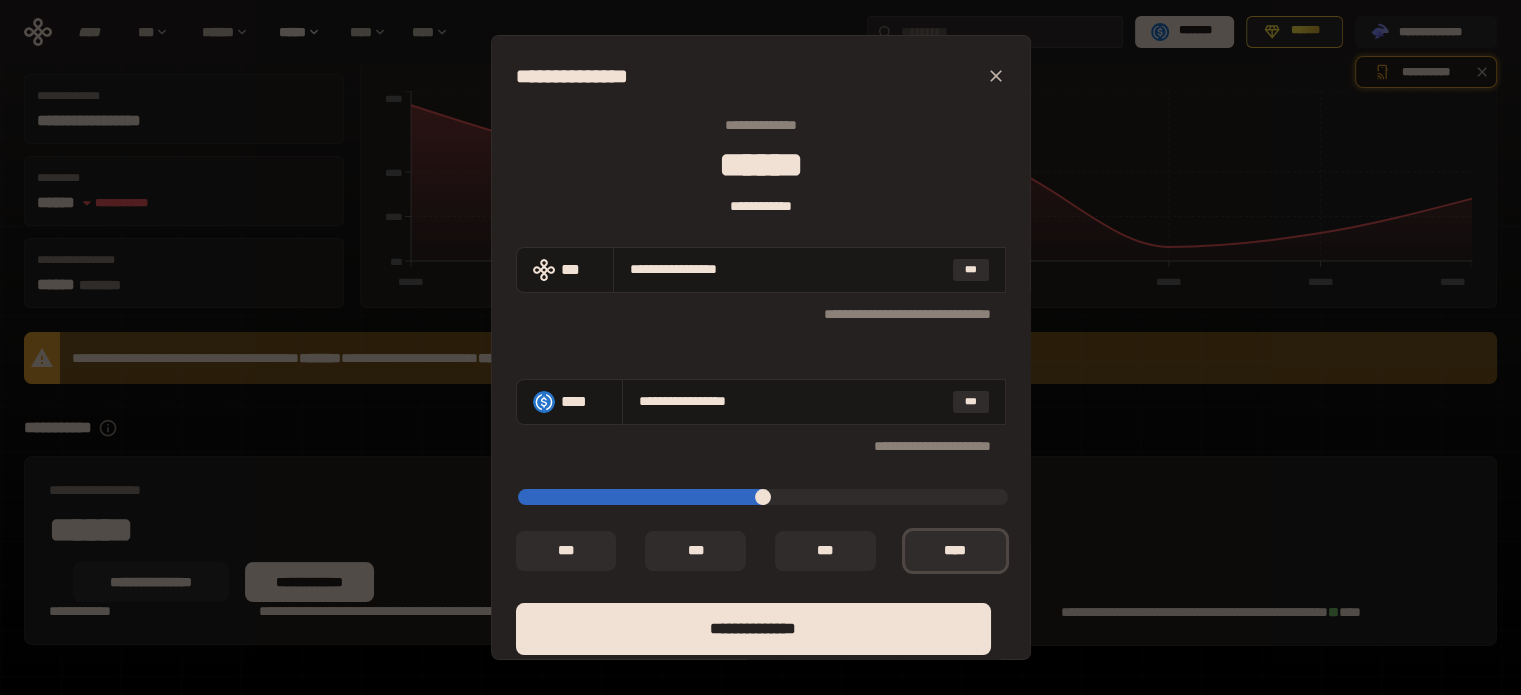 type on "*****" 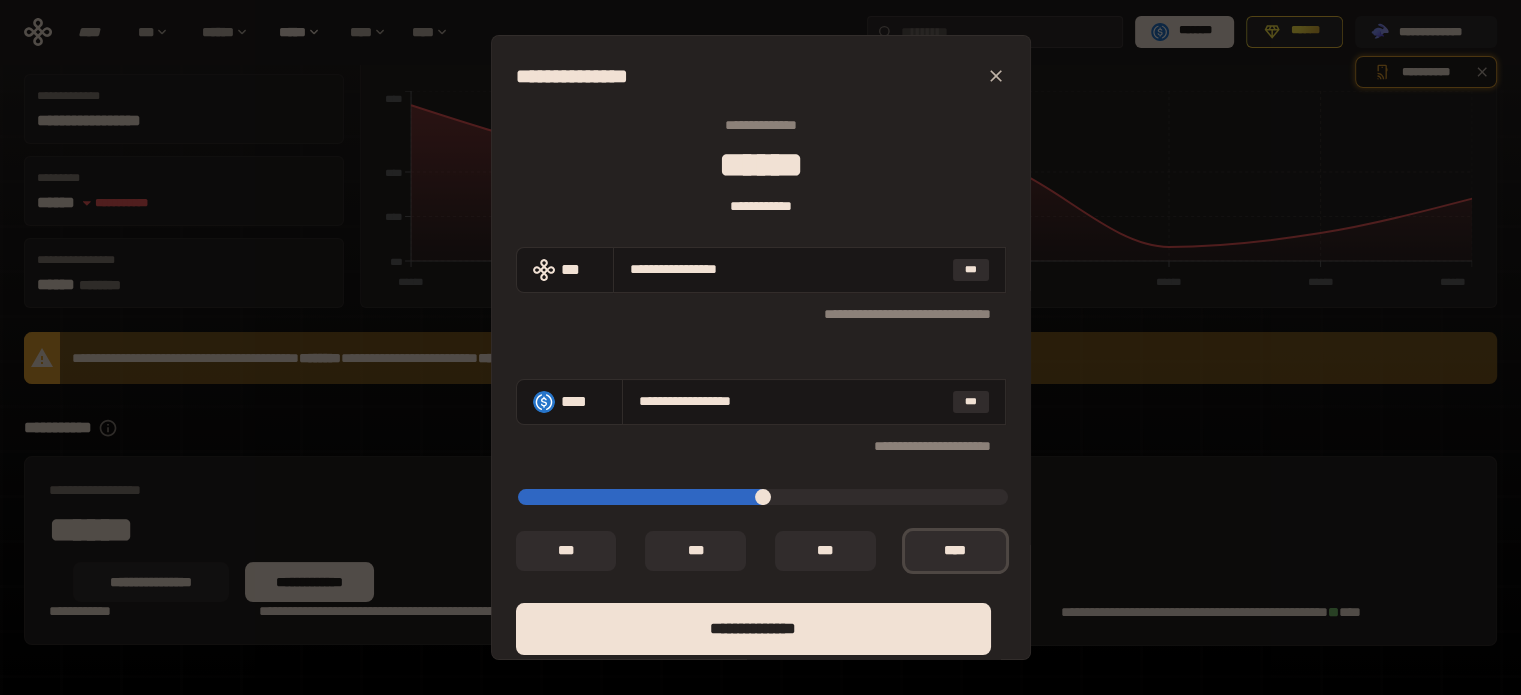 type on "*****" 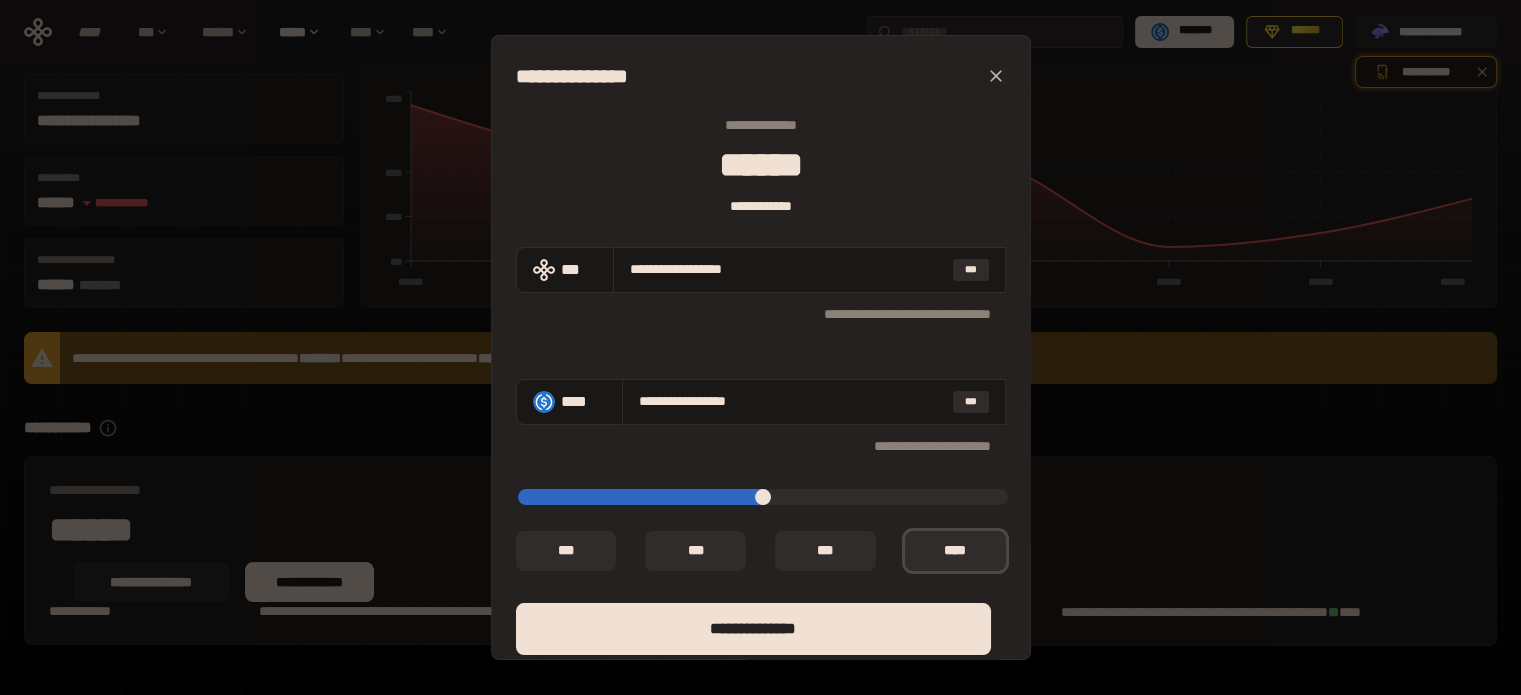 type on "*****" 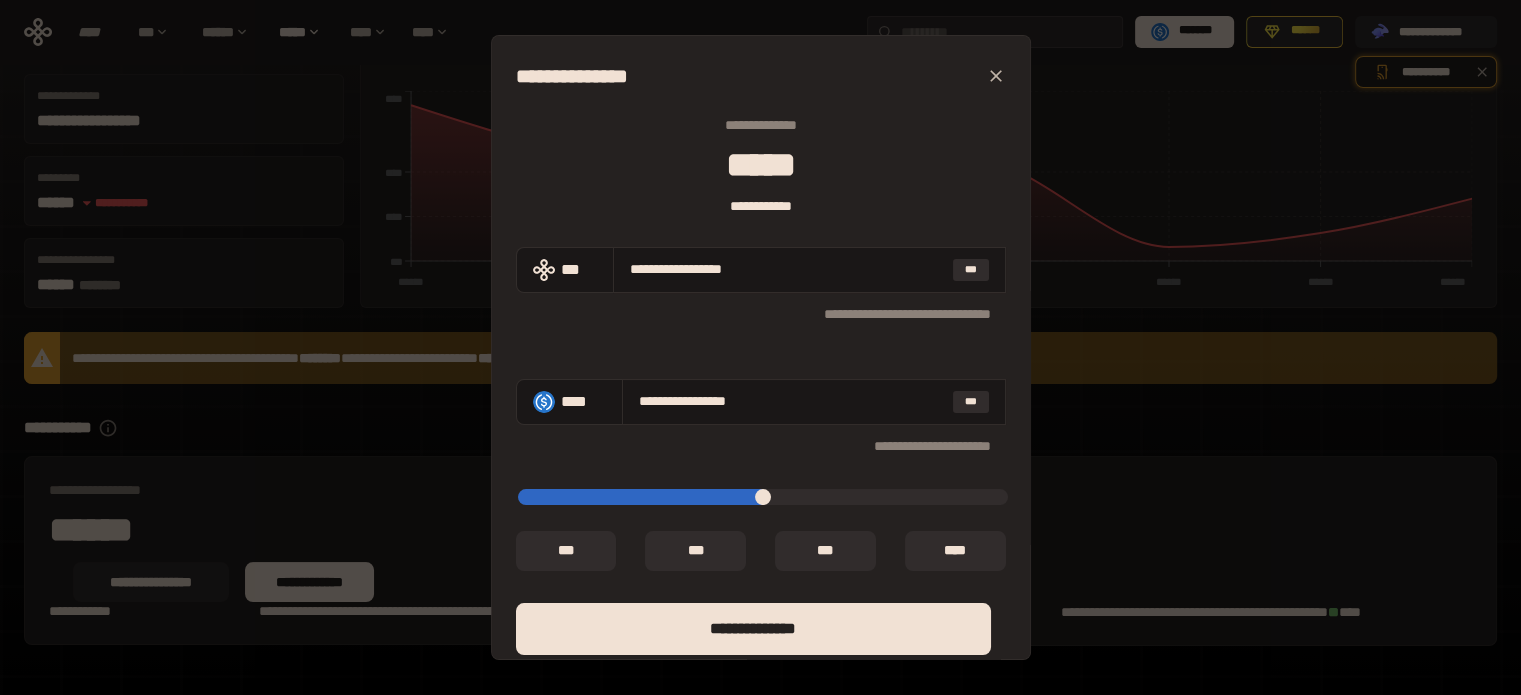 type on "**********" 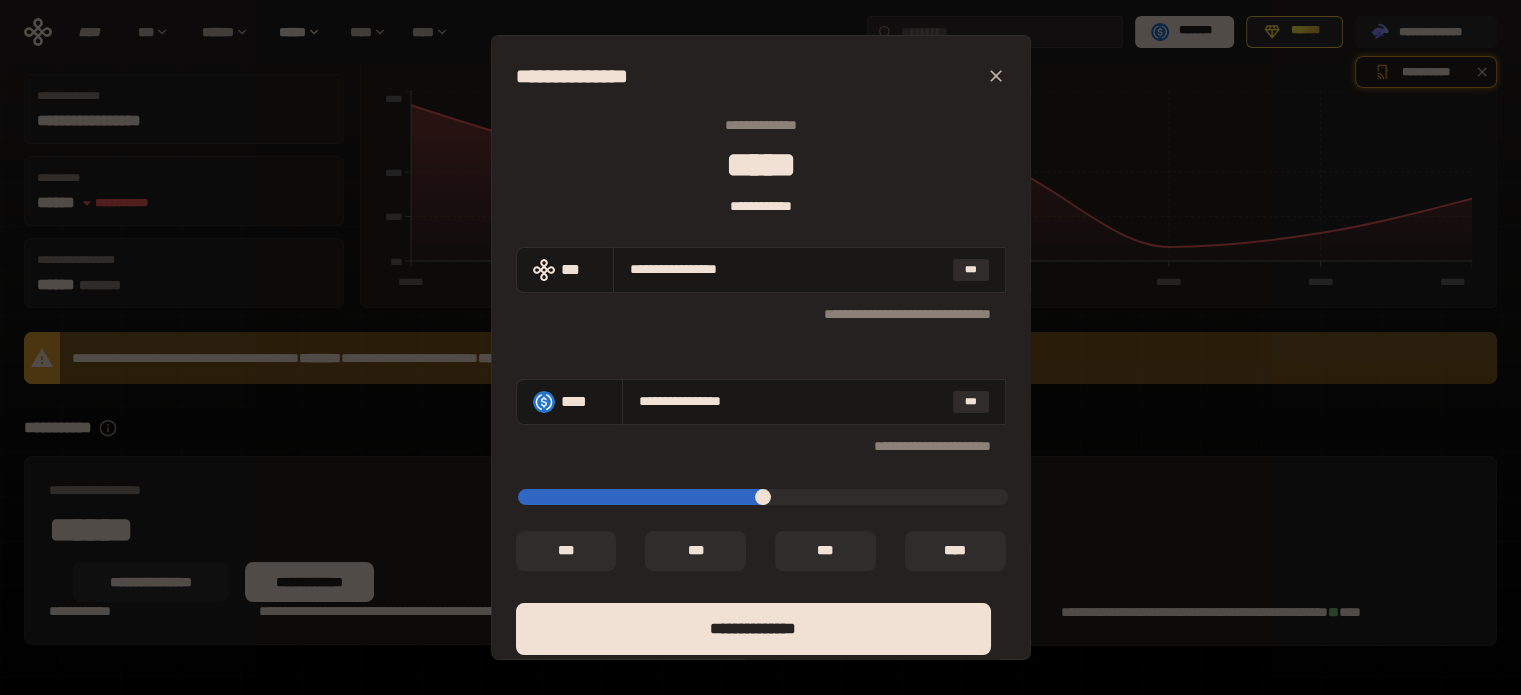 type on "**********" 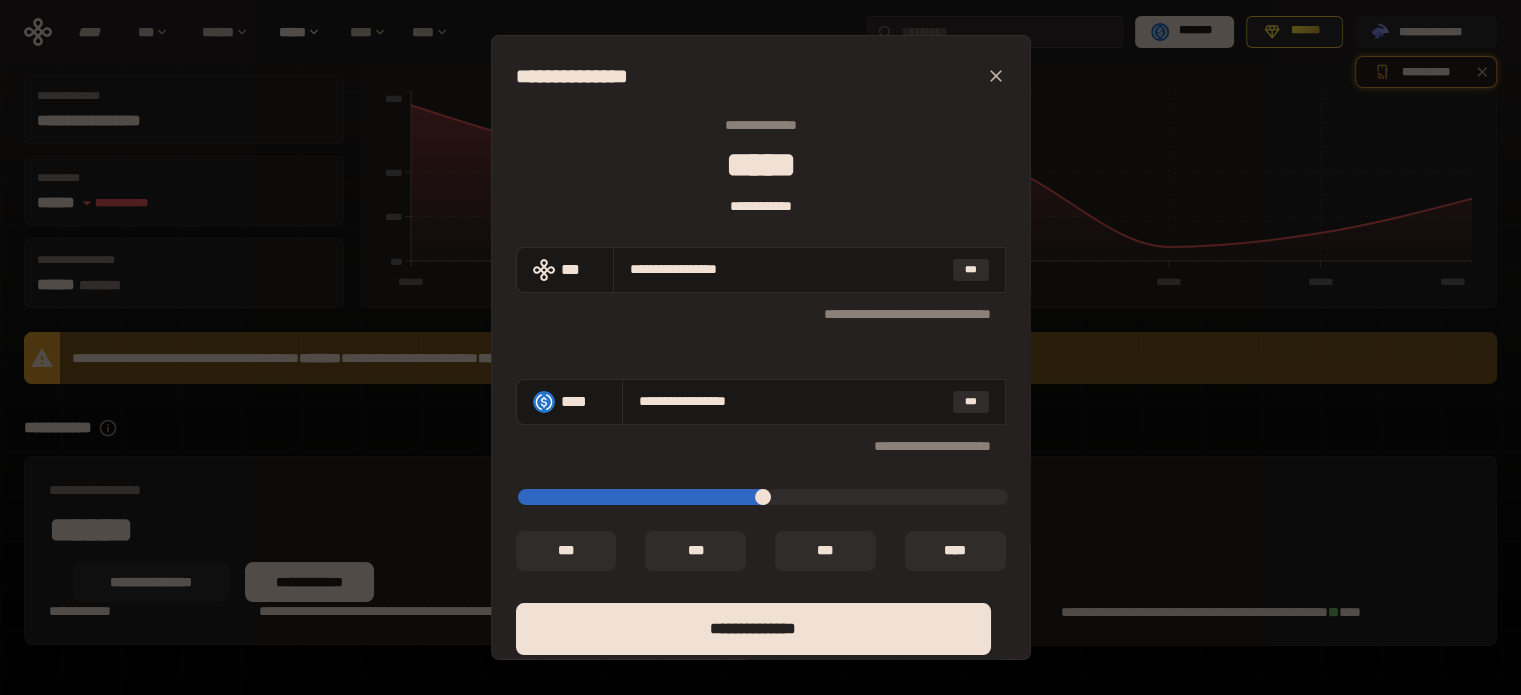 type on "****" 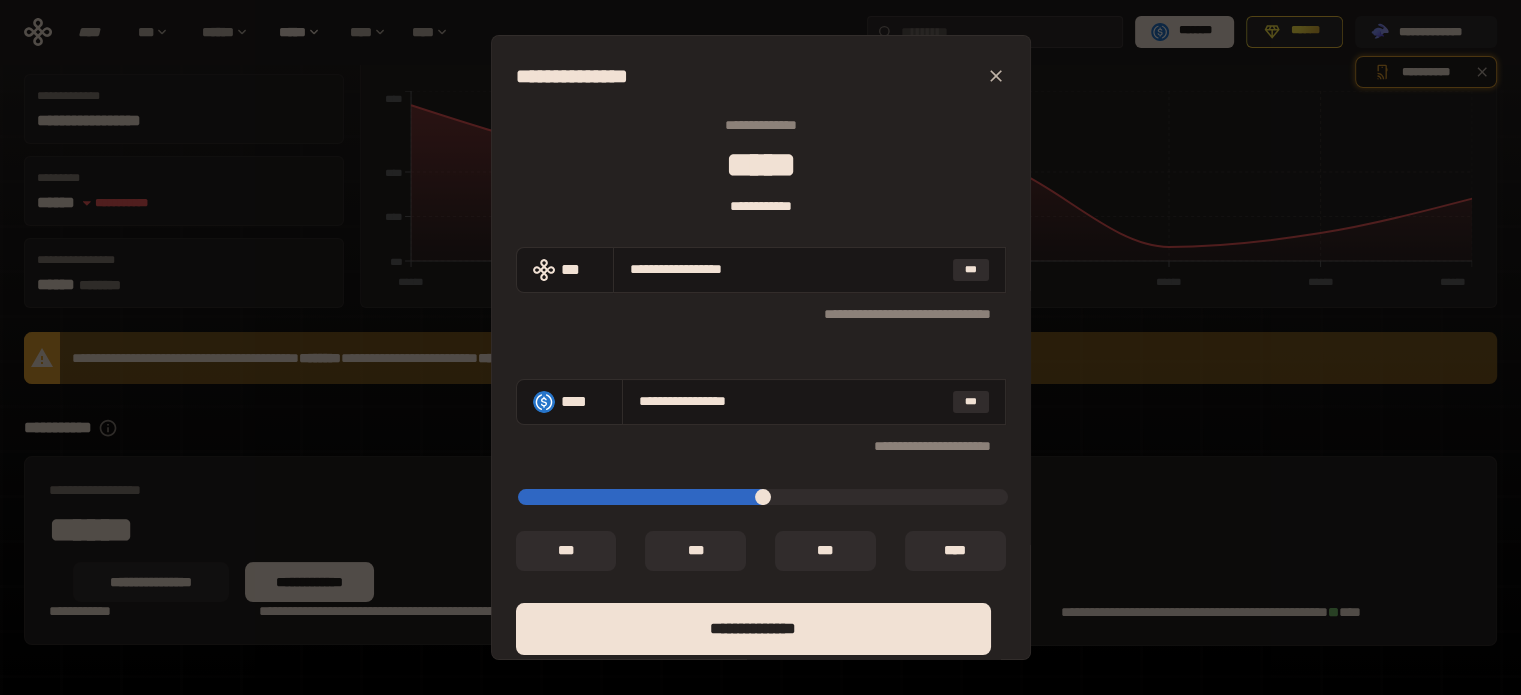 type on "*****" 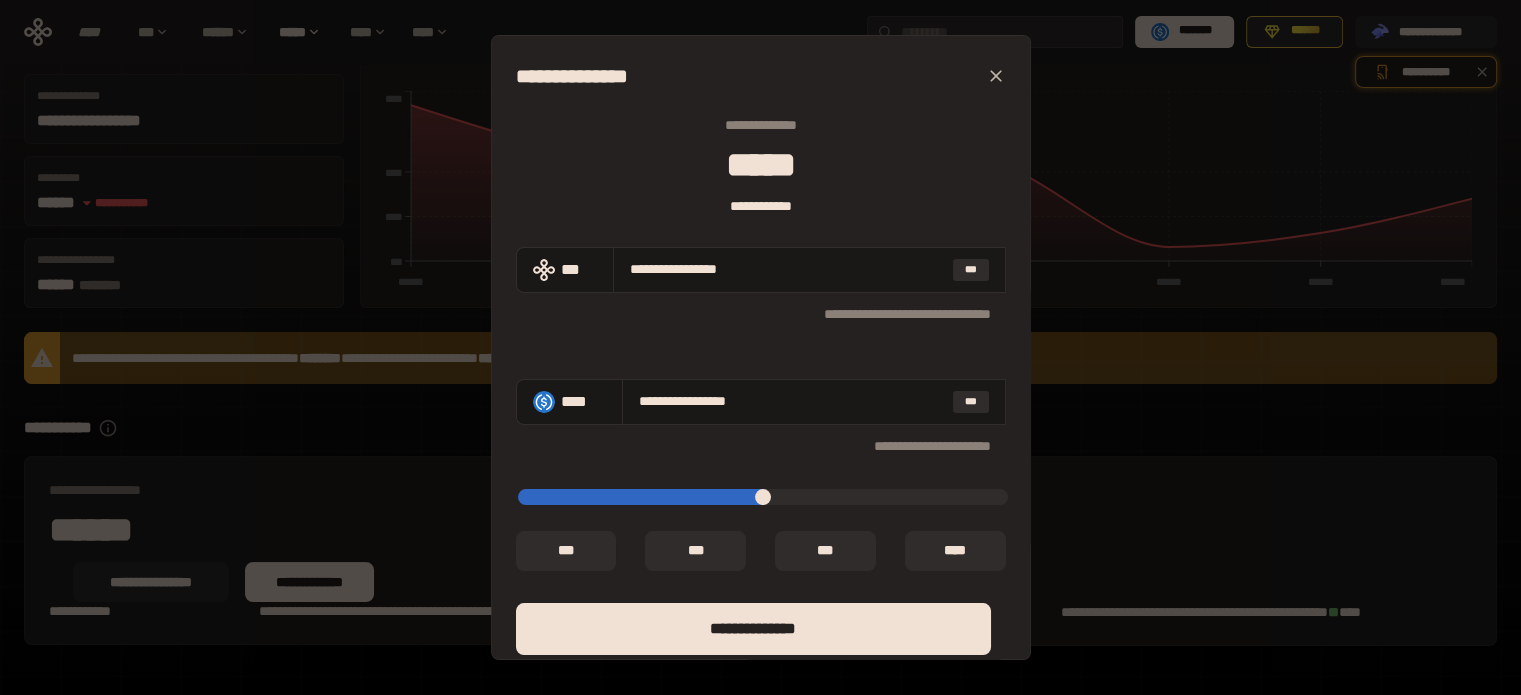 type on "****" 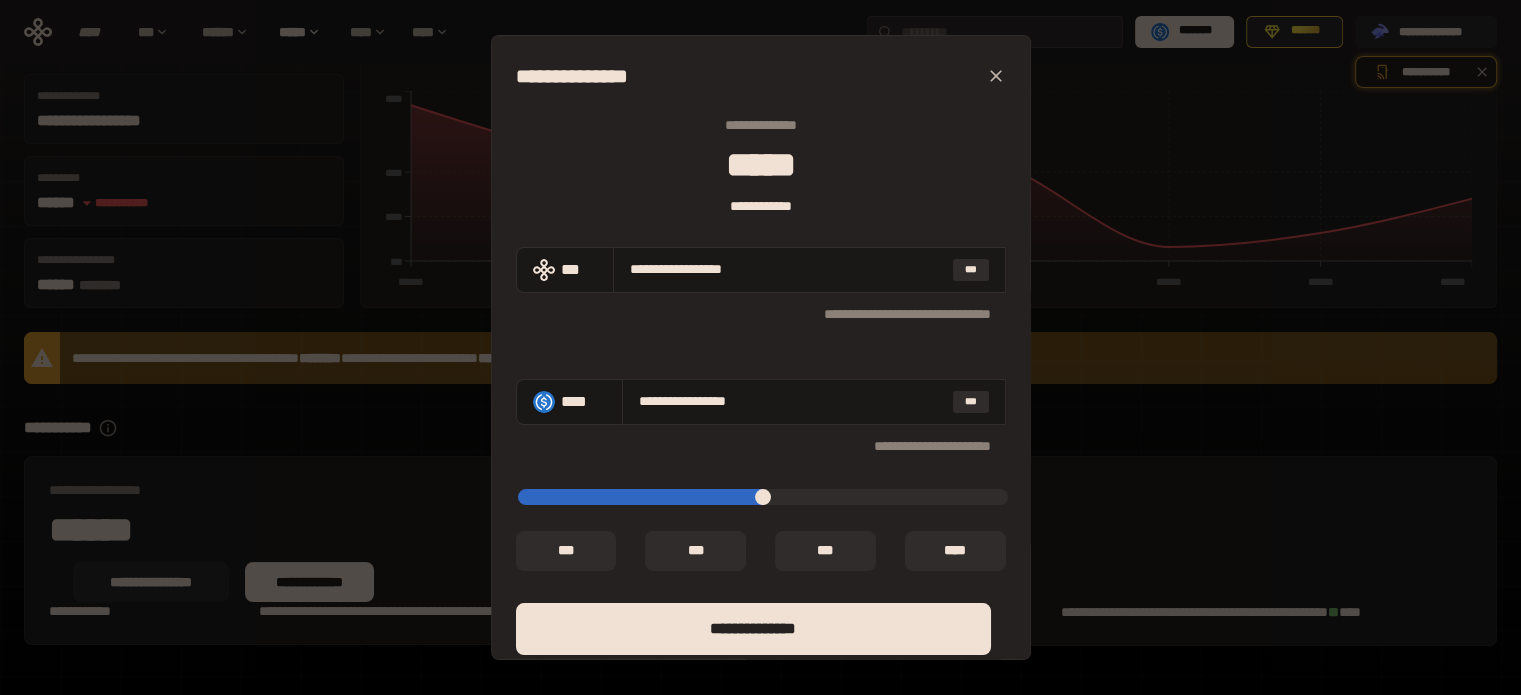 type on "**********" 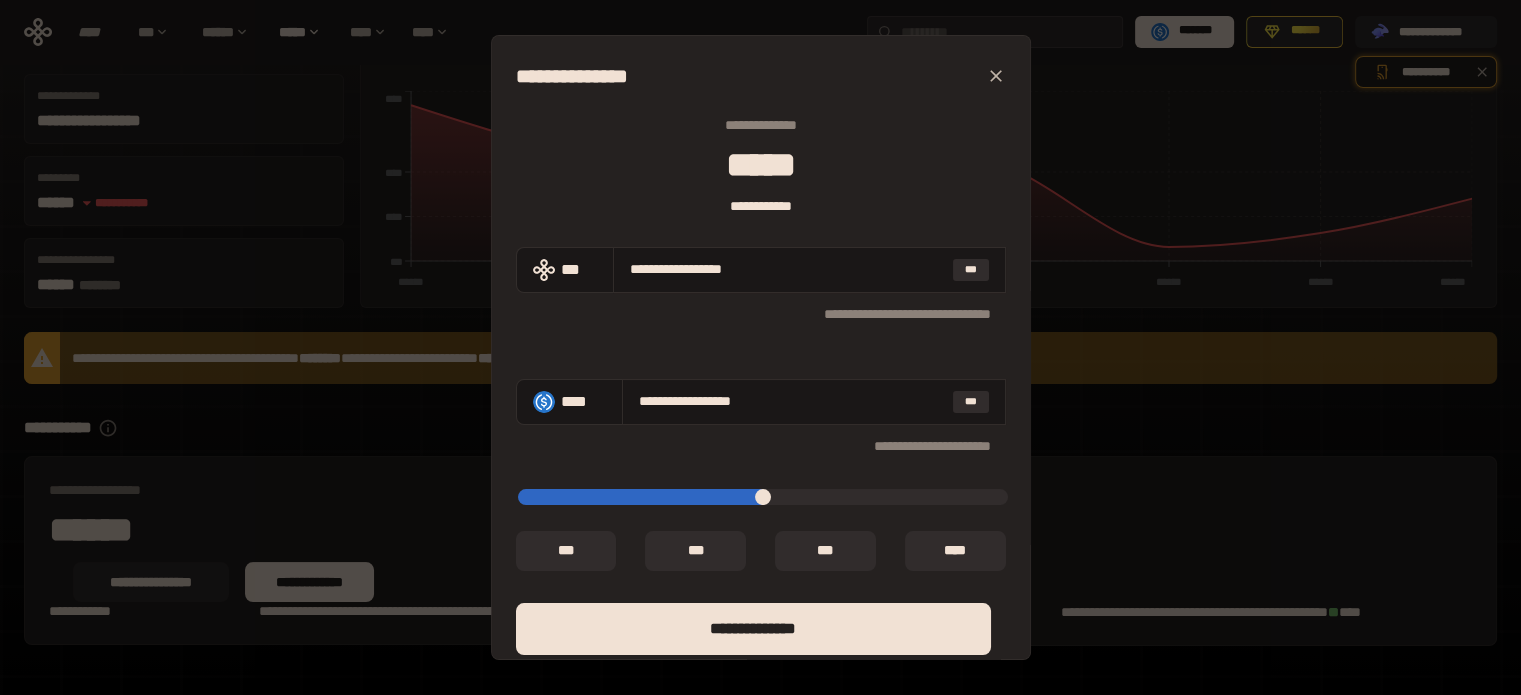 type on "**********" 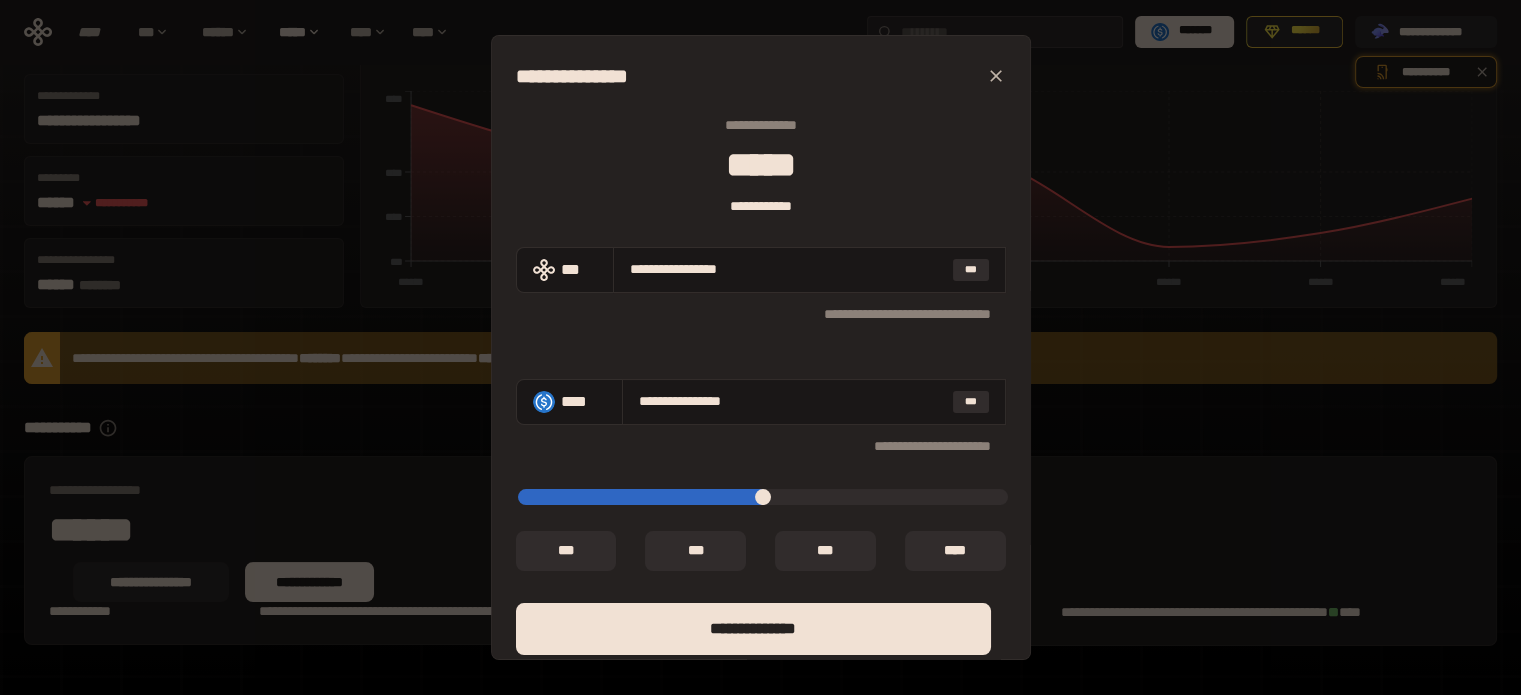 type on "*****" 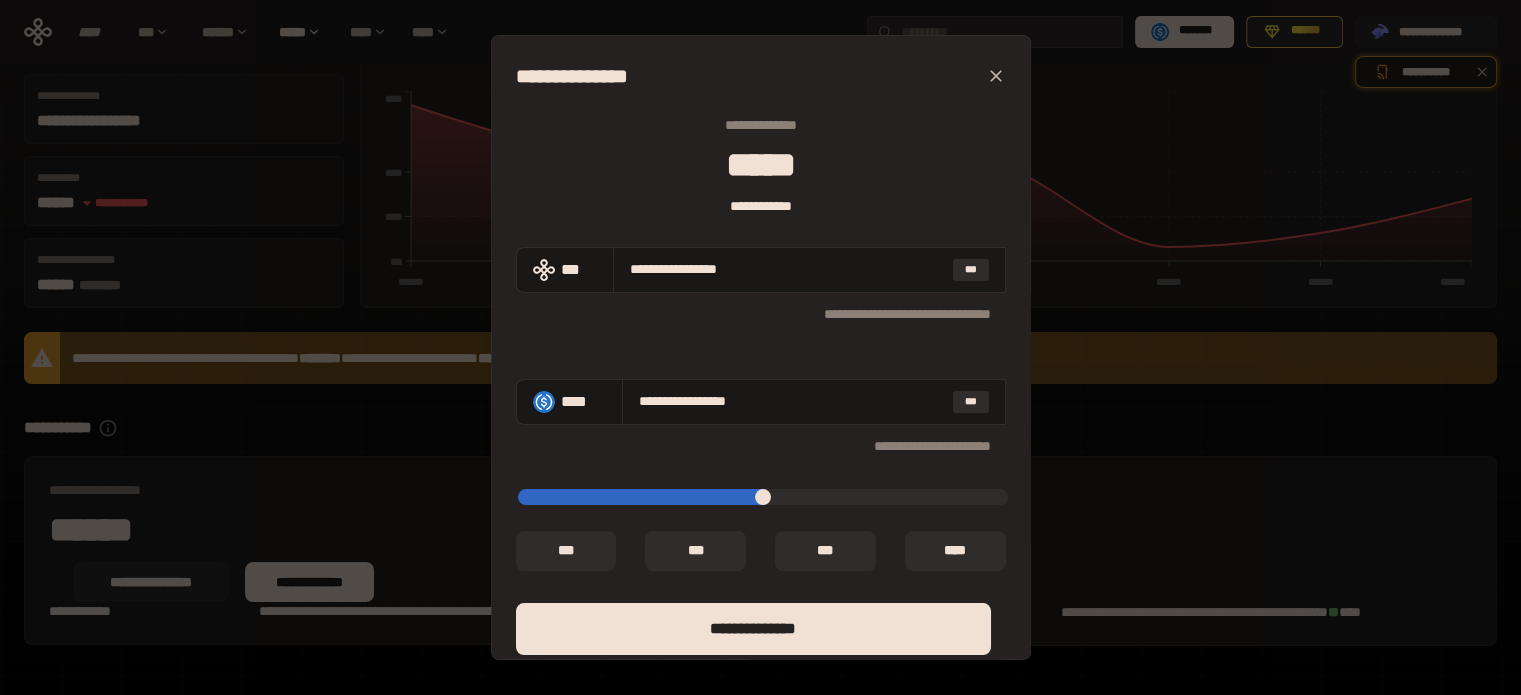 type on "**********" 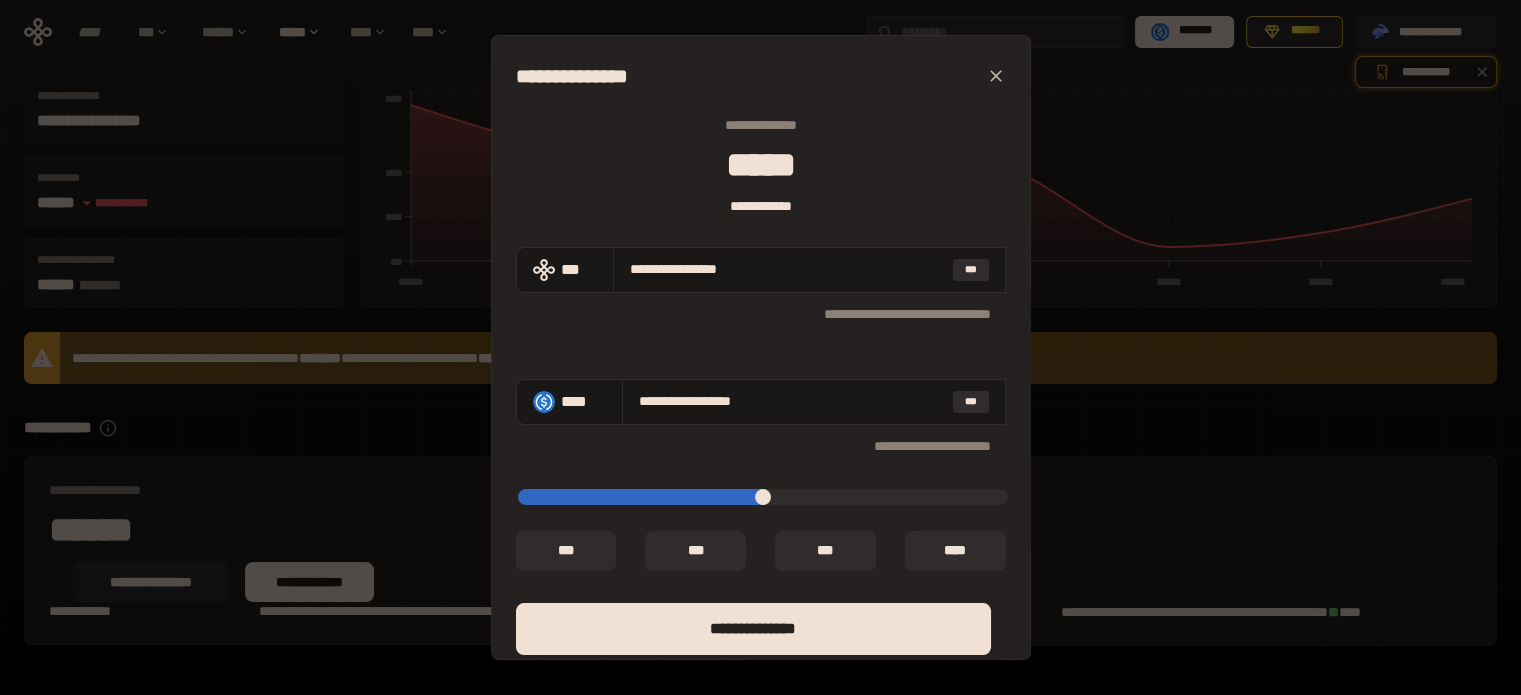 type on "*****" 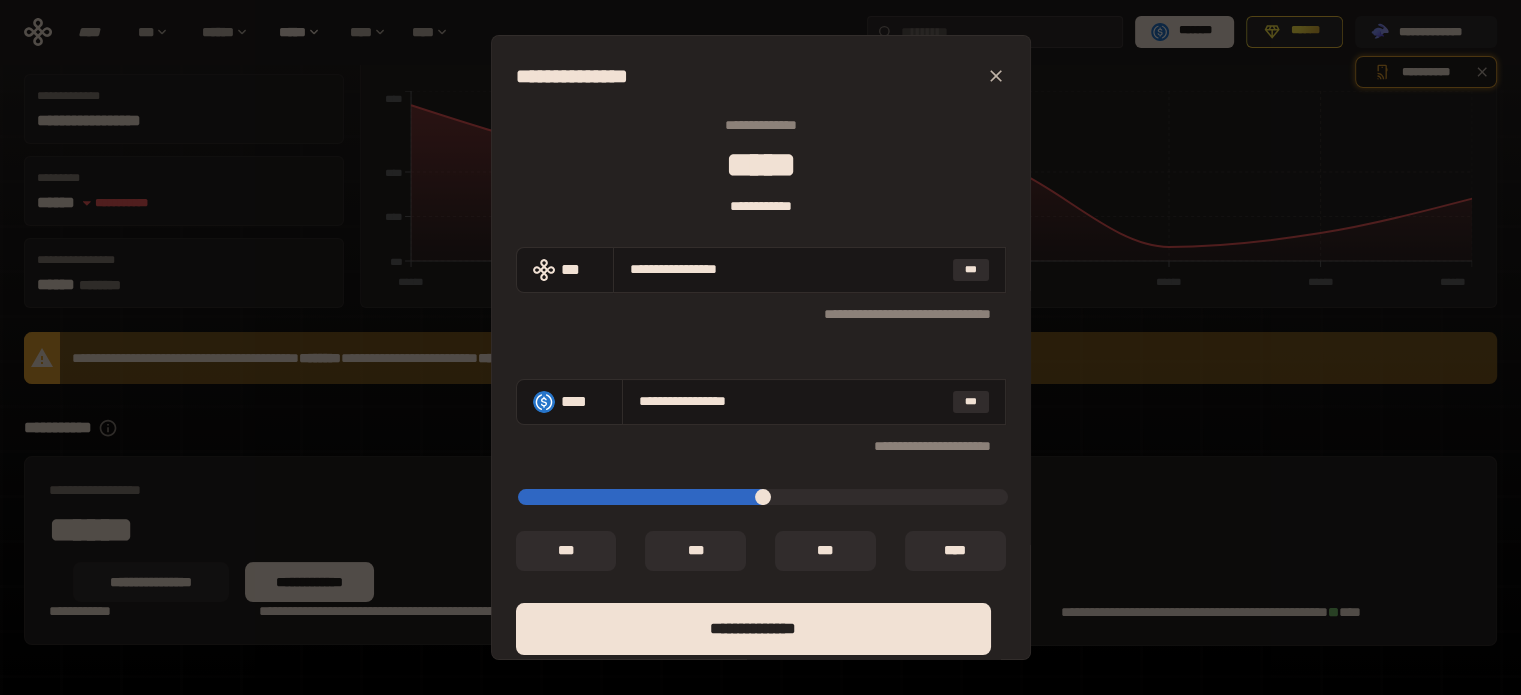 type on "*****" 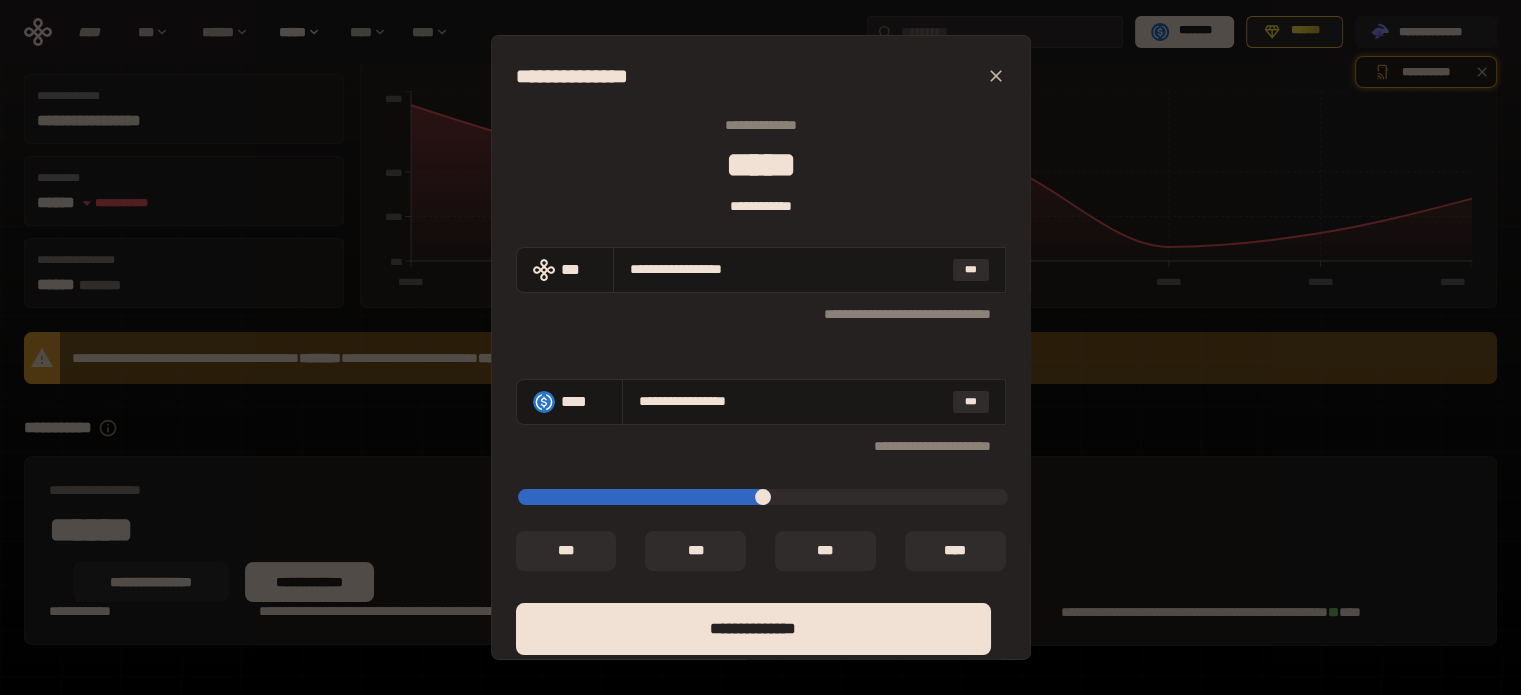 type on "*****" 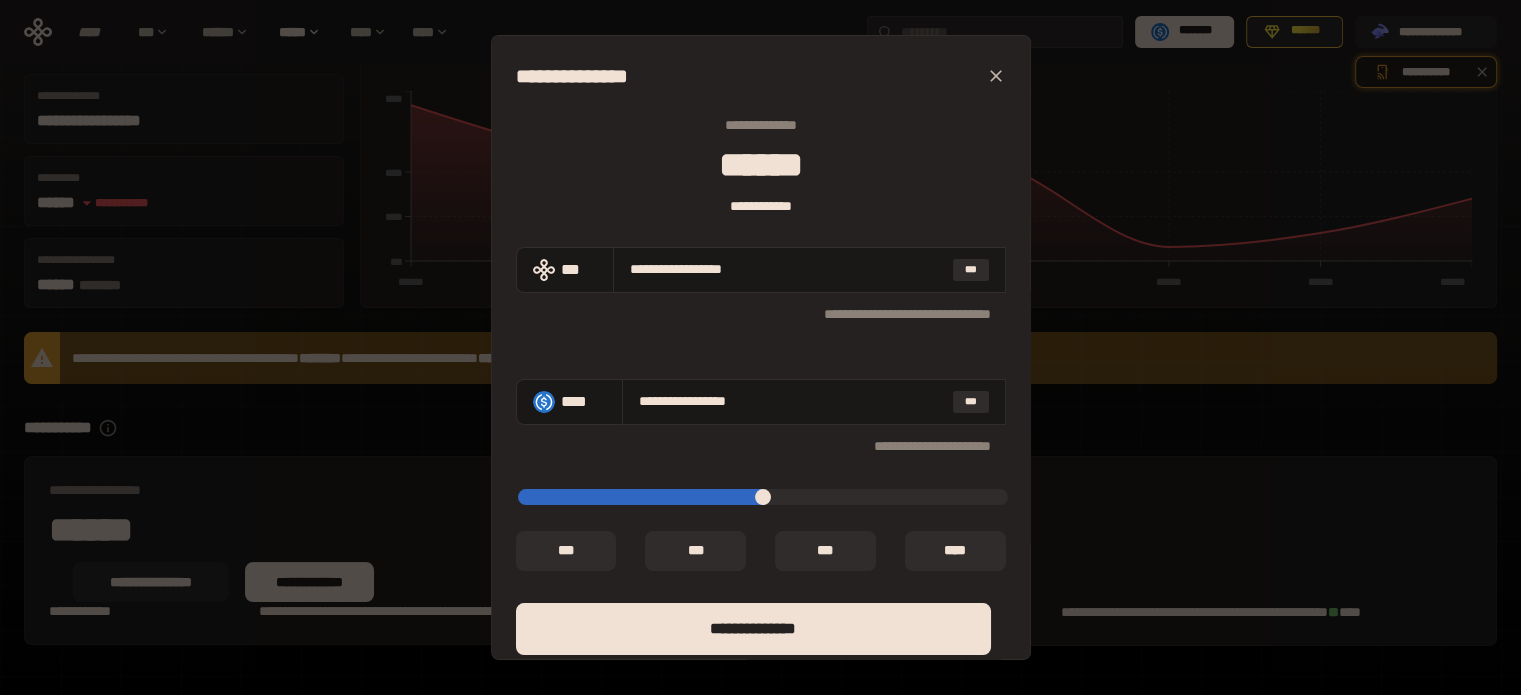 type on "*****" 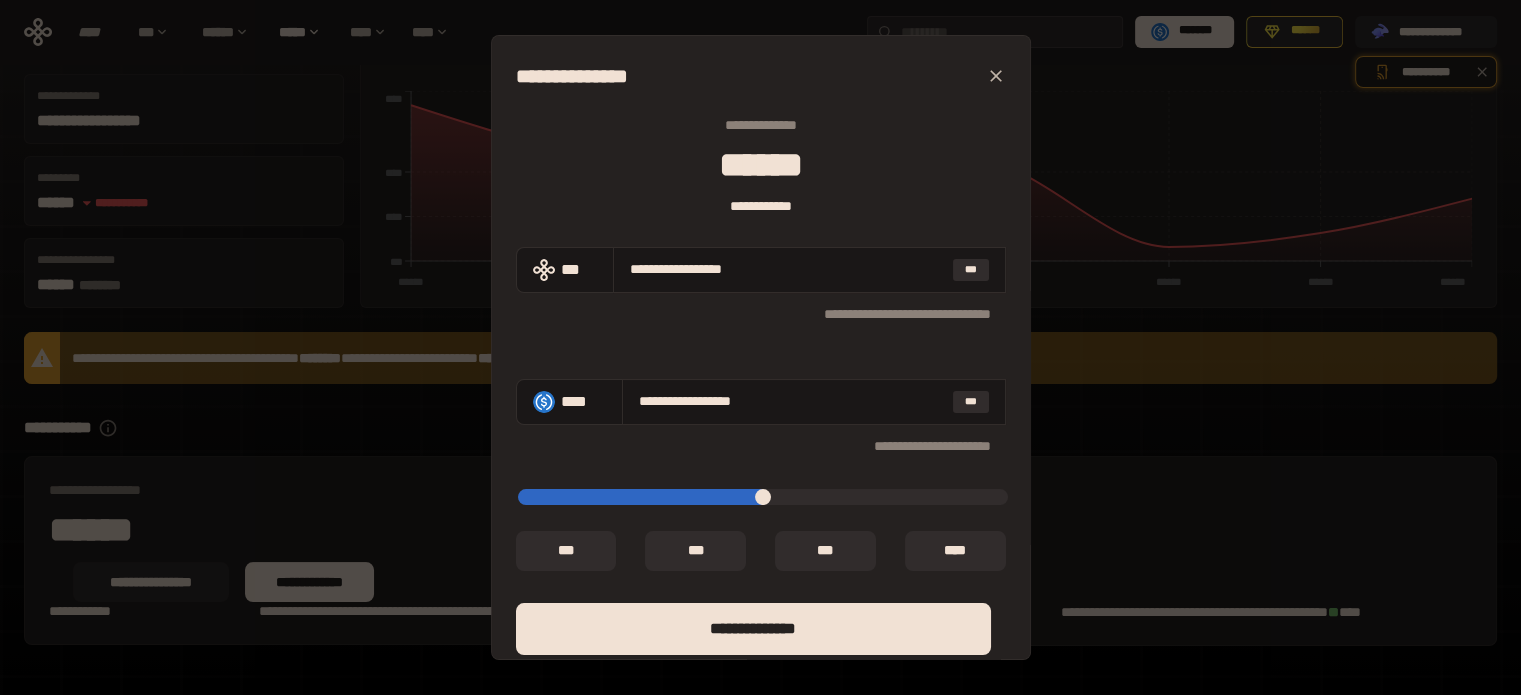 type on "*****" 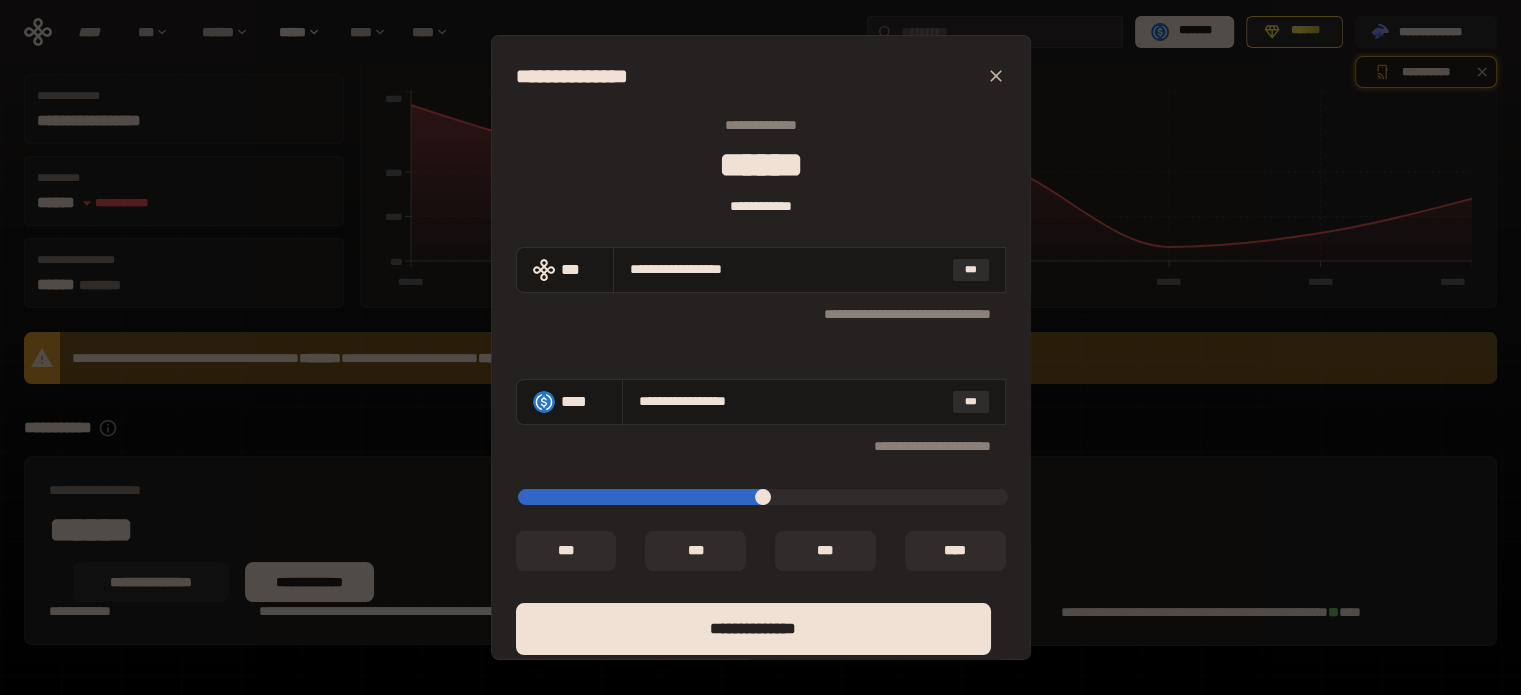 type on "****" 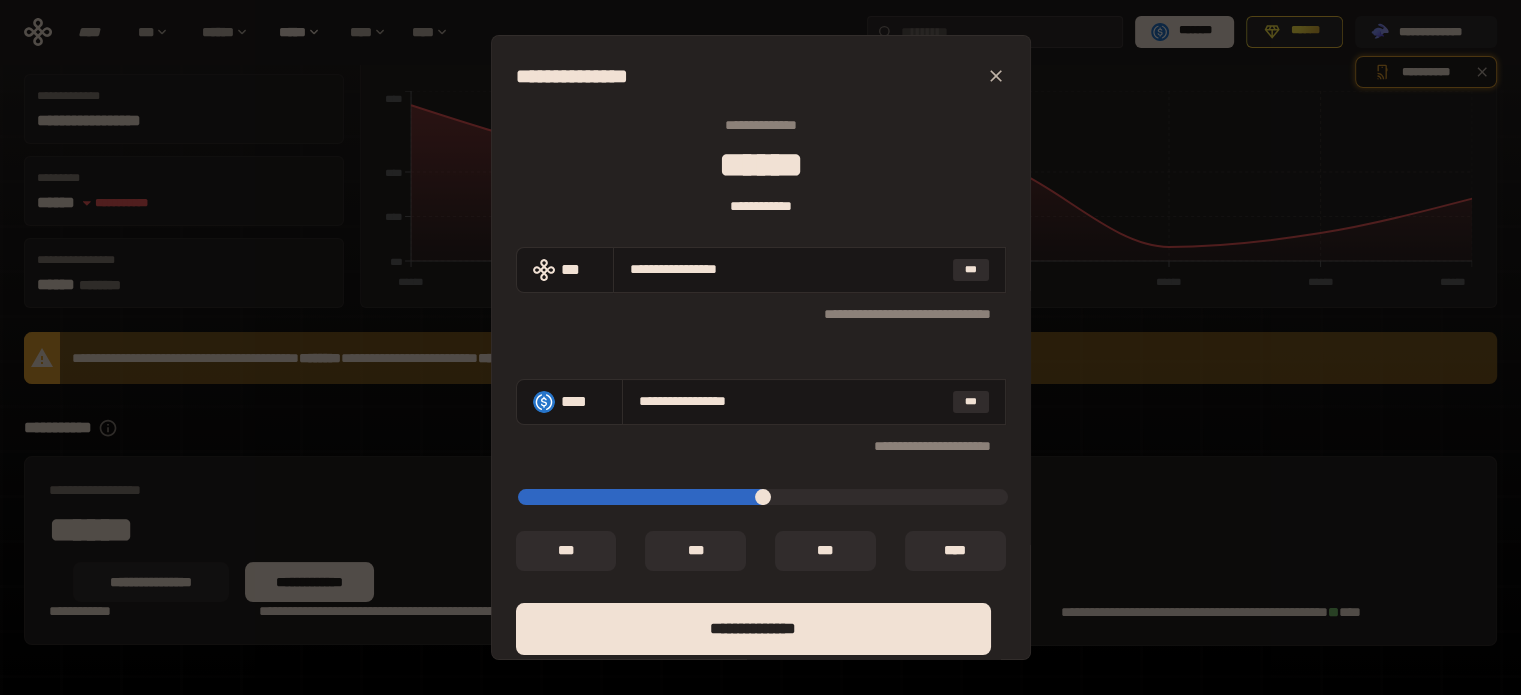 type on "*****" 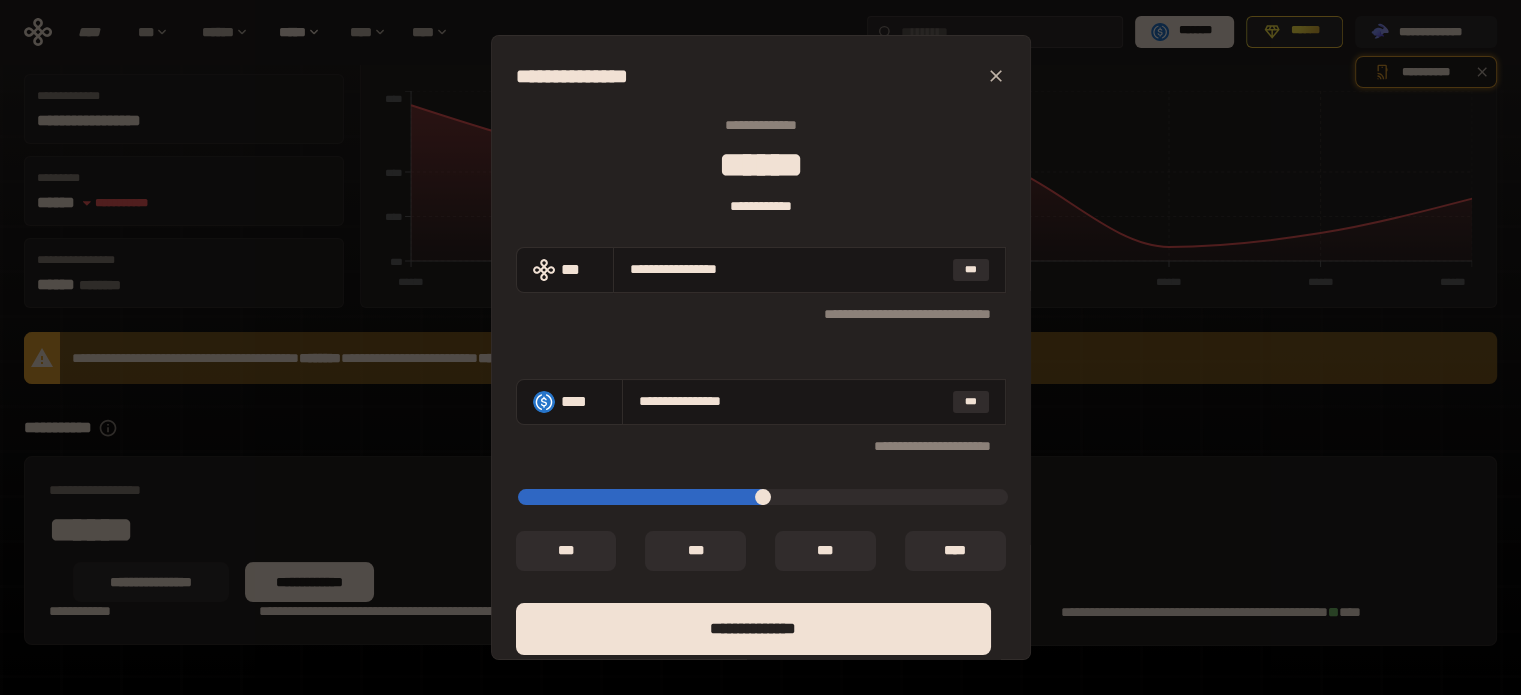 type on "*****" 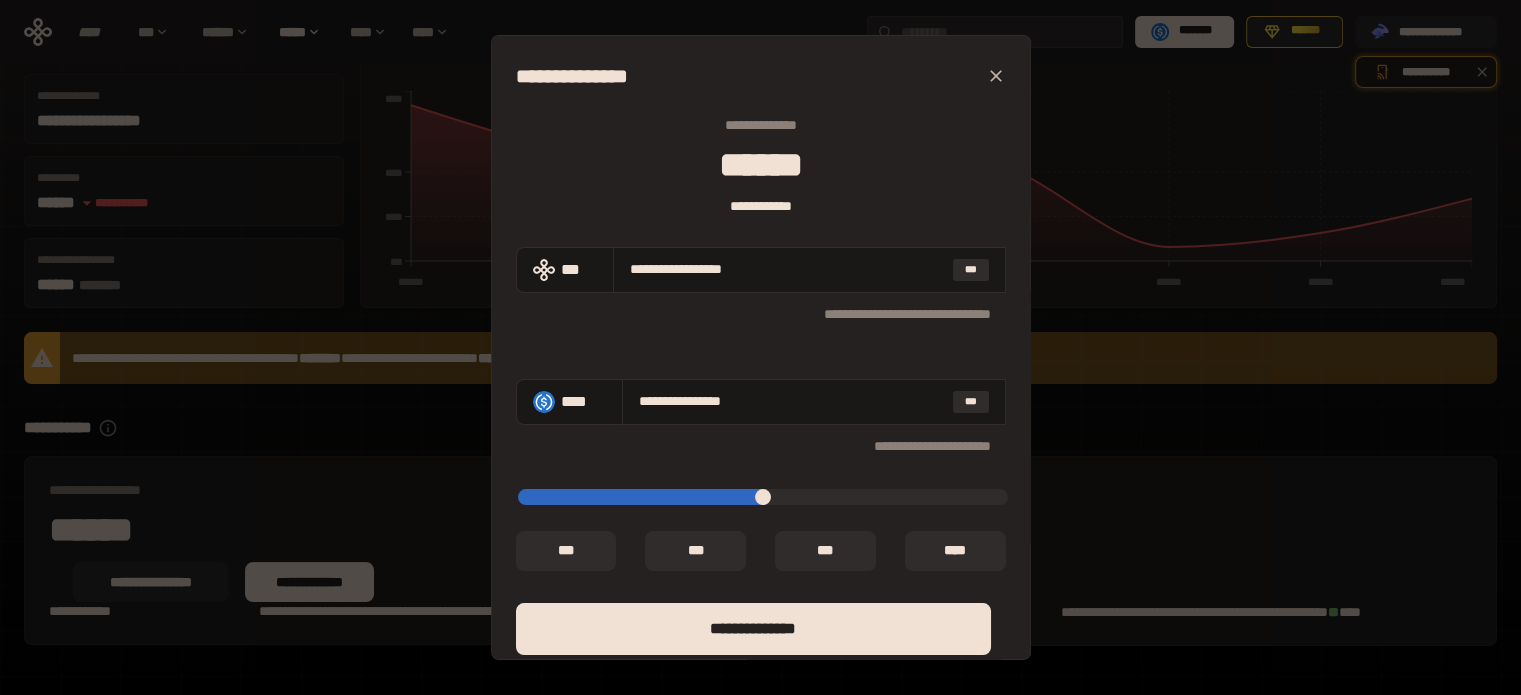 type on "****" 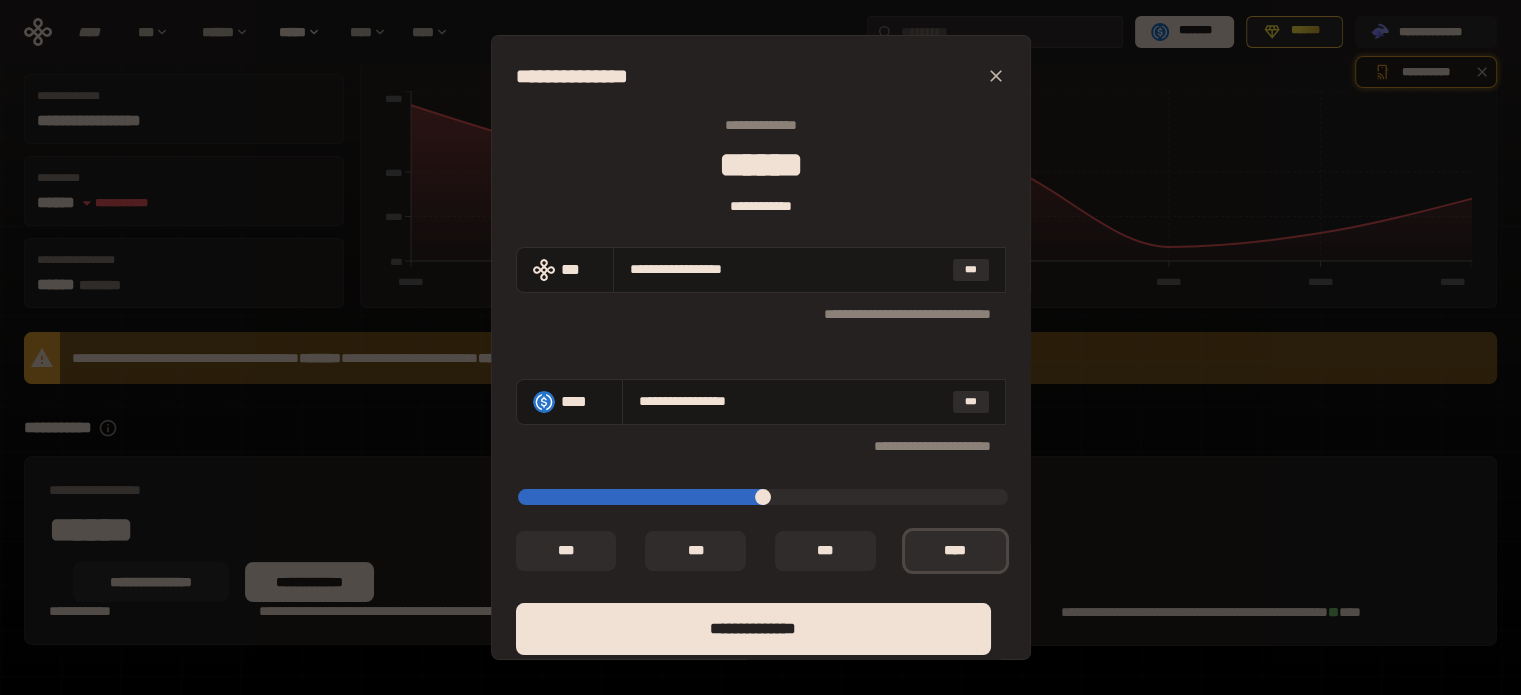 drag, startPoint x: 985, startPoint y: 493, endPoint x: 1126, endPoint y: 501, distance: 141.22676 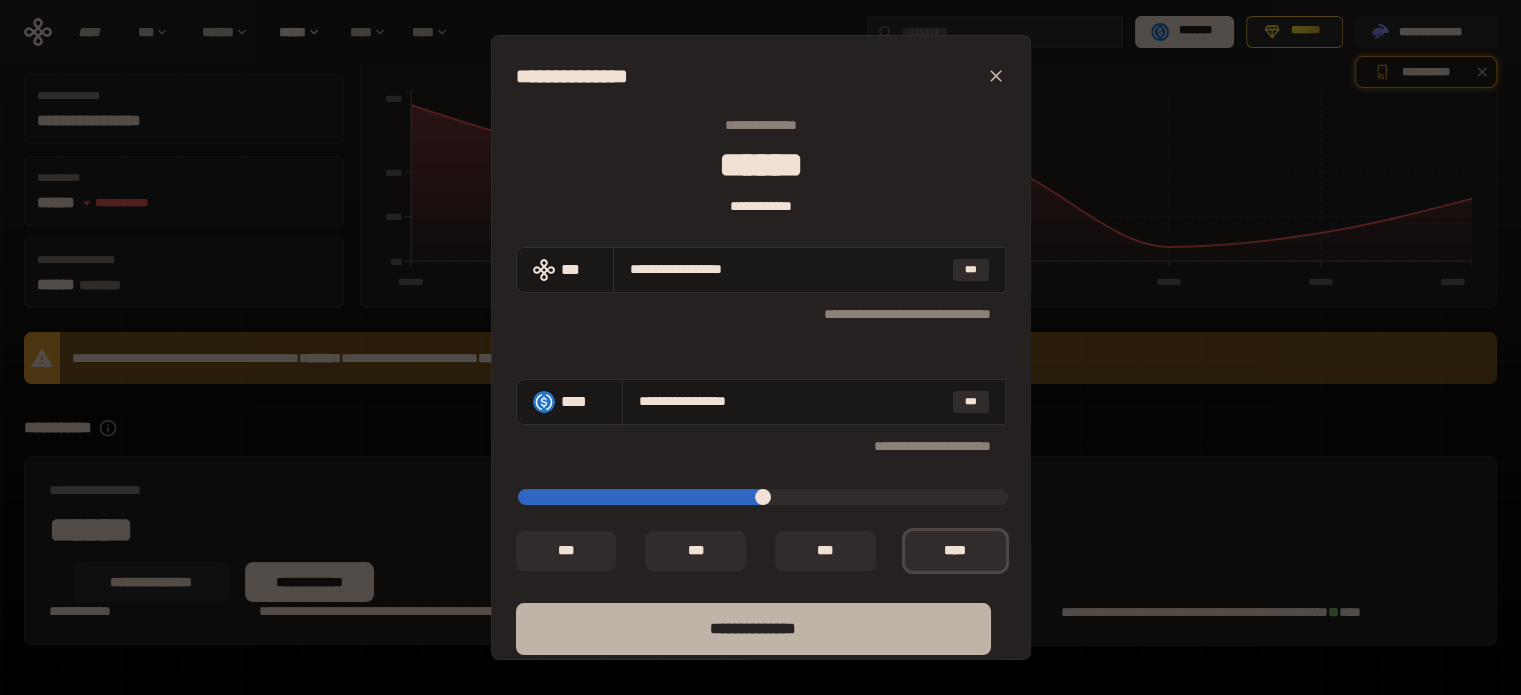 click on "**** *********" at bounding box center (753, 629) 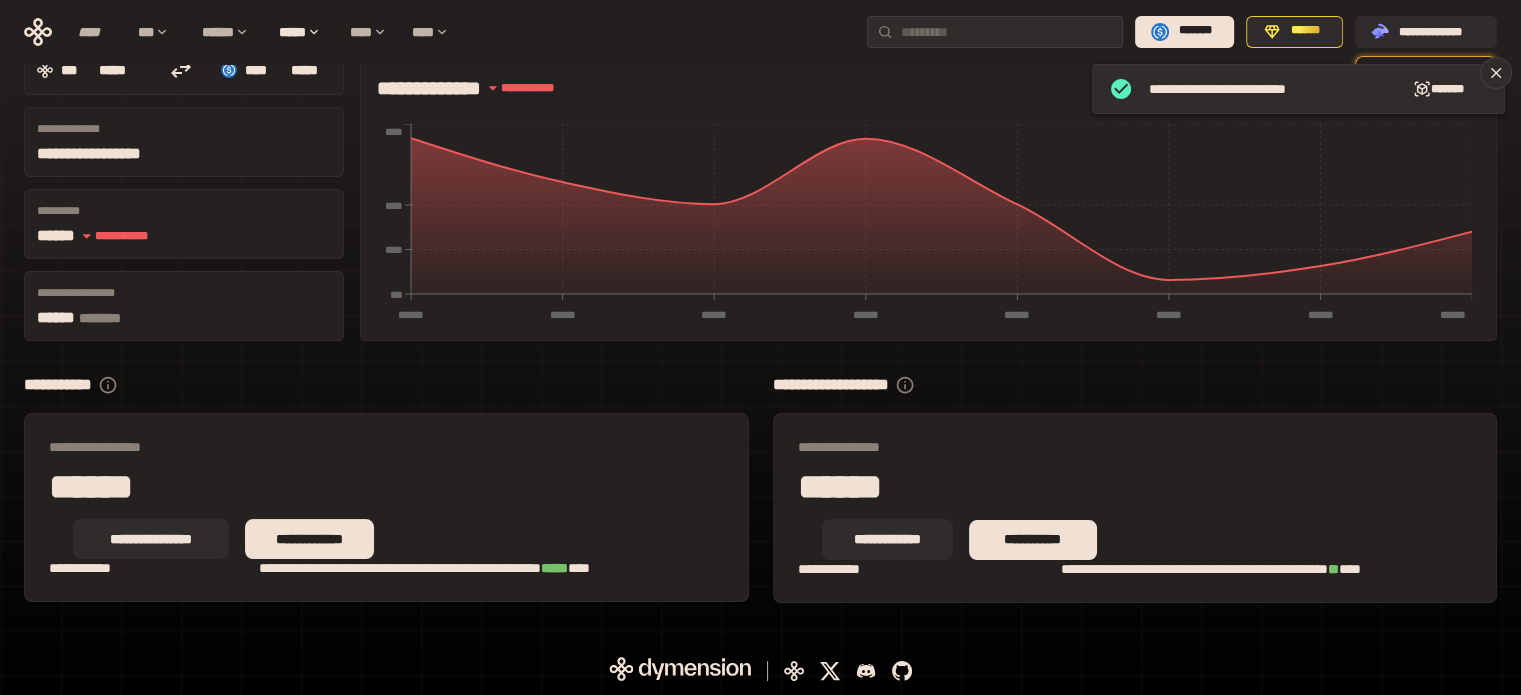 scroll, scrollTop: 123, scrollLeft: 0, axis: vertical 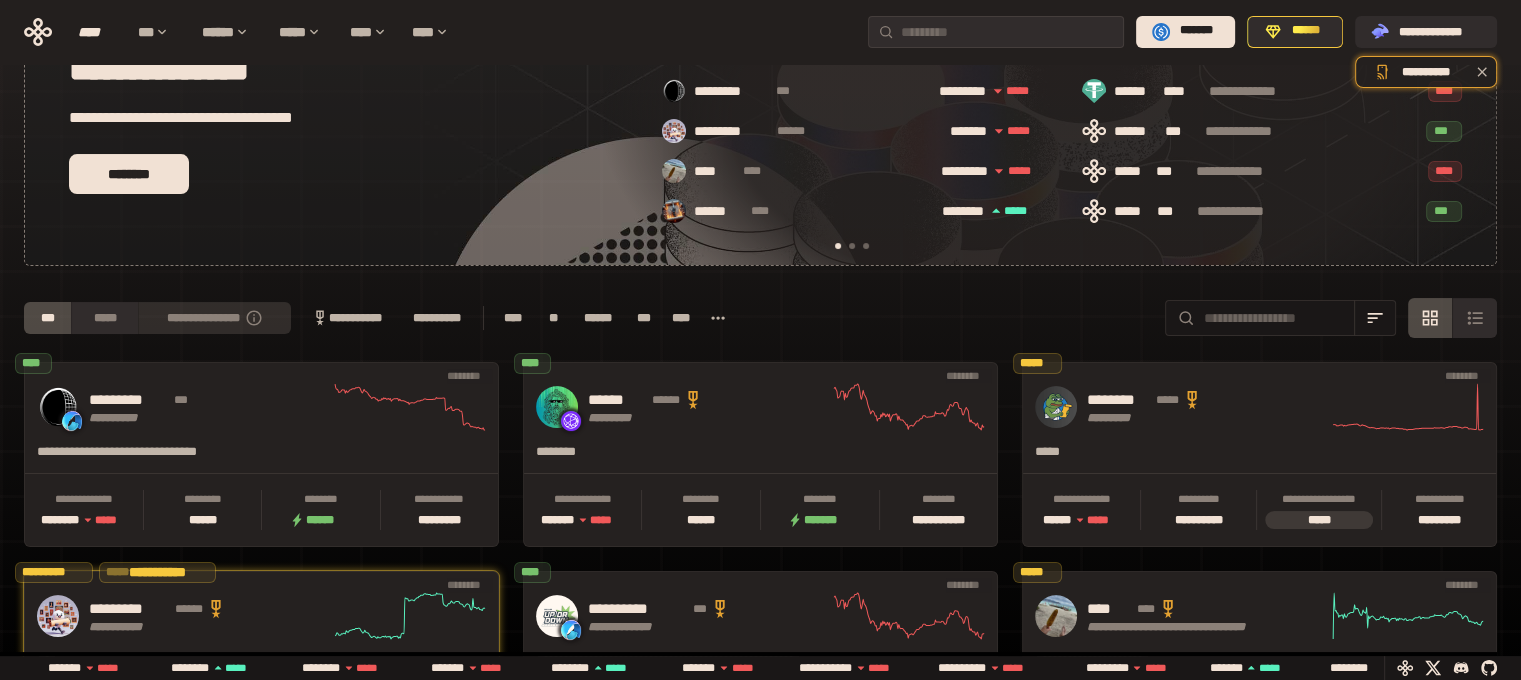 click on "**********" at bounding box center (214, 318) 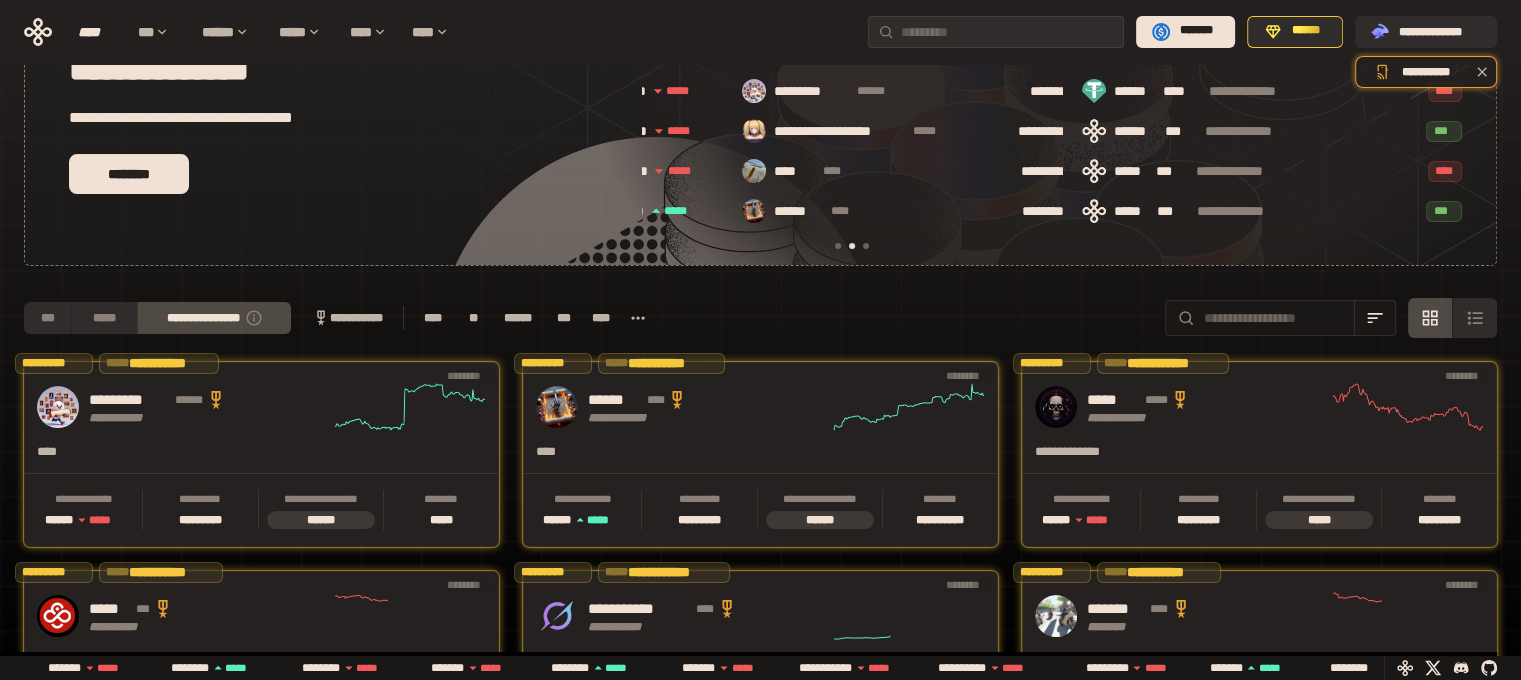 scroll, scrollTop: 0, scrollLeft: 436, axis: horizontal 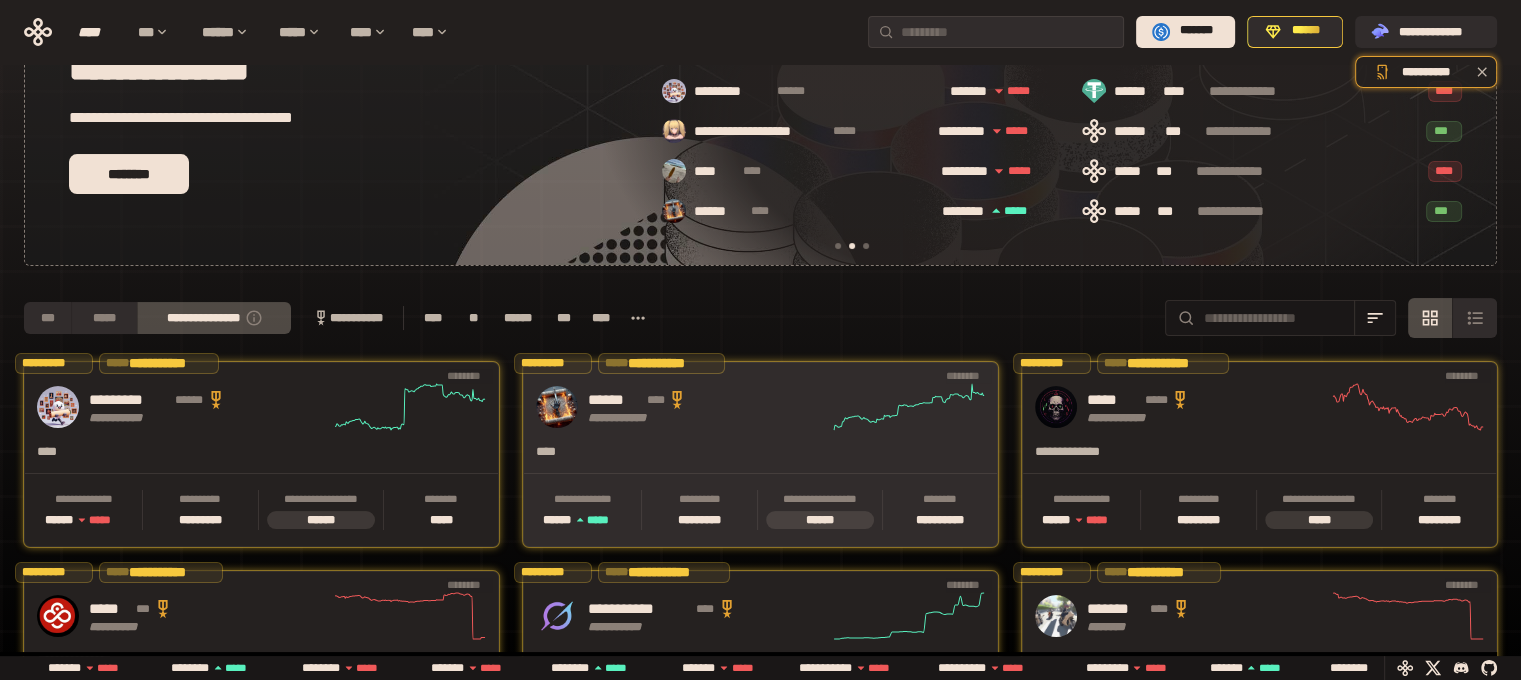 click on "**********" at bounding box center (760, 407) 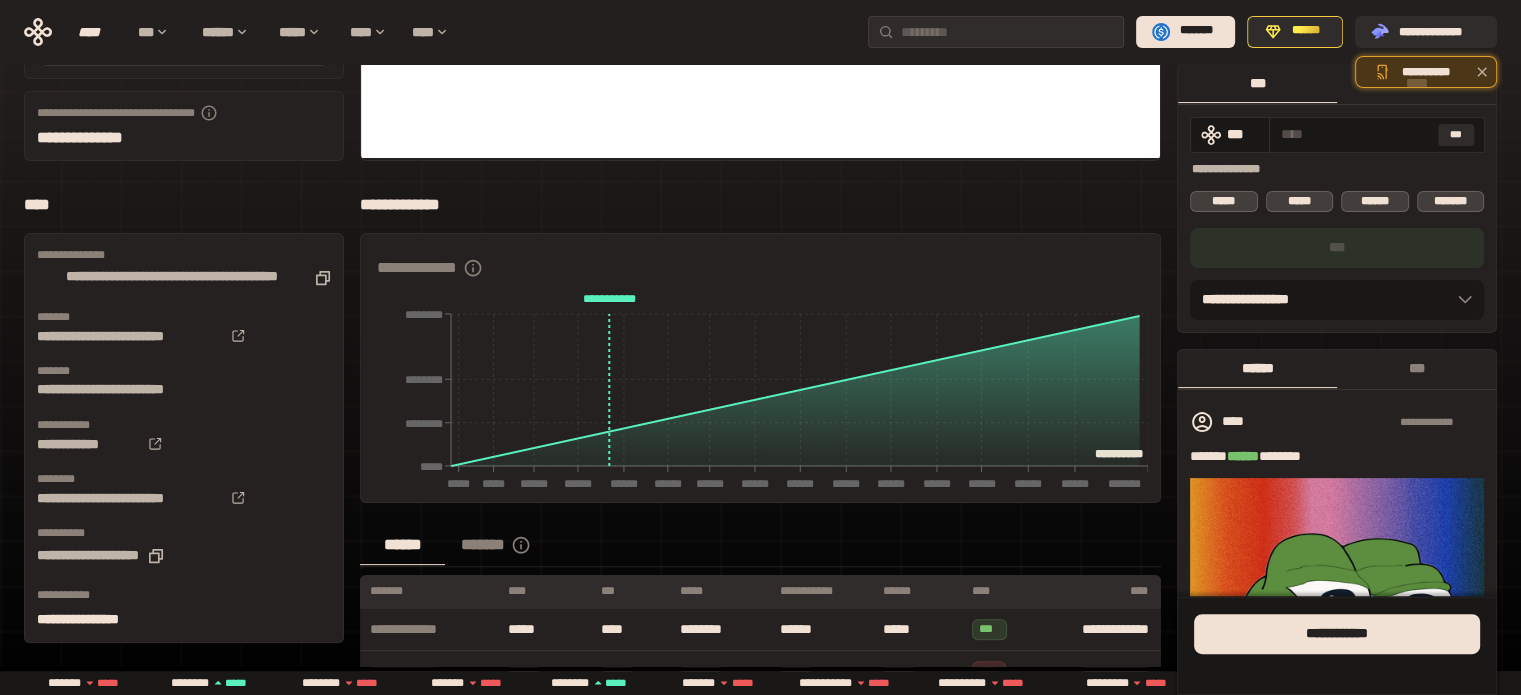 scroll, scrollTop: 500, scrollLeft: 0, axis: vertical 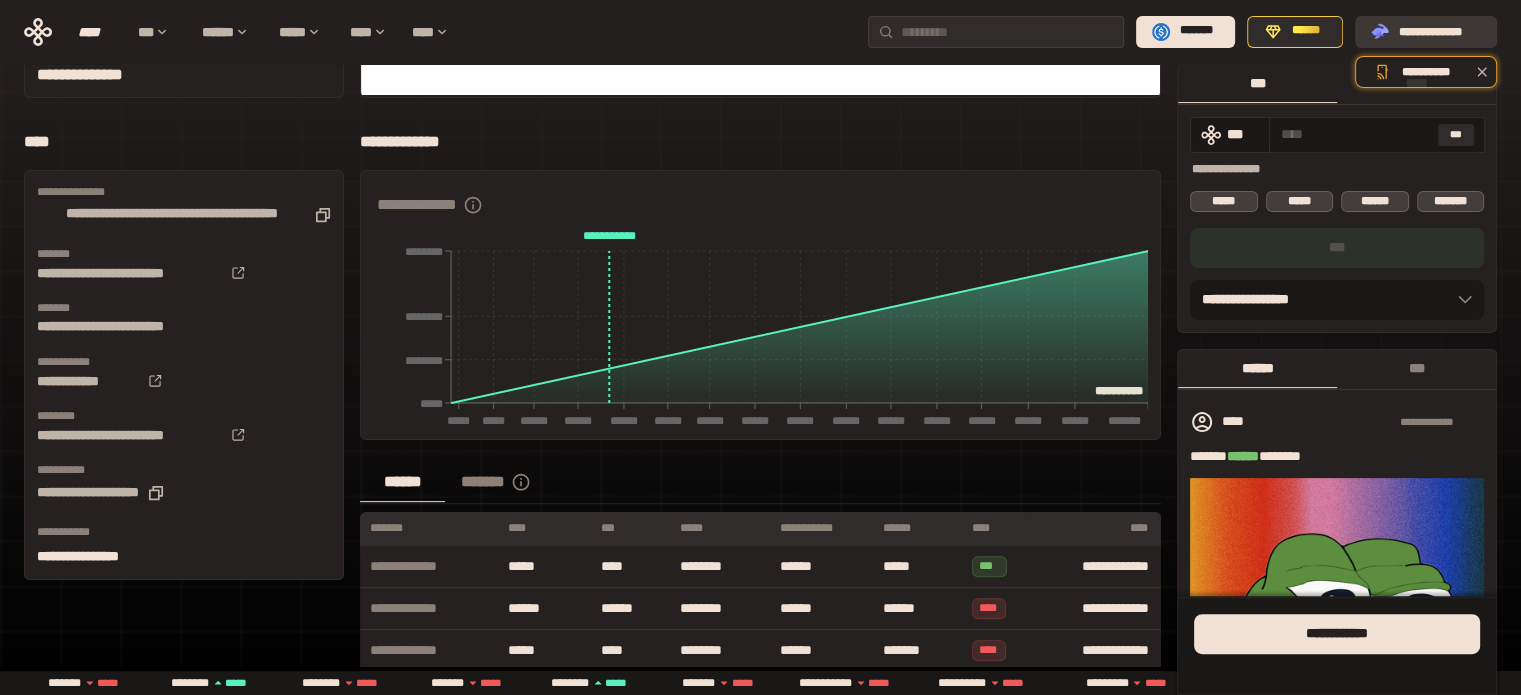click on "**********" at bounding box center (1440, 31) 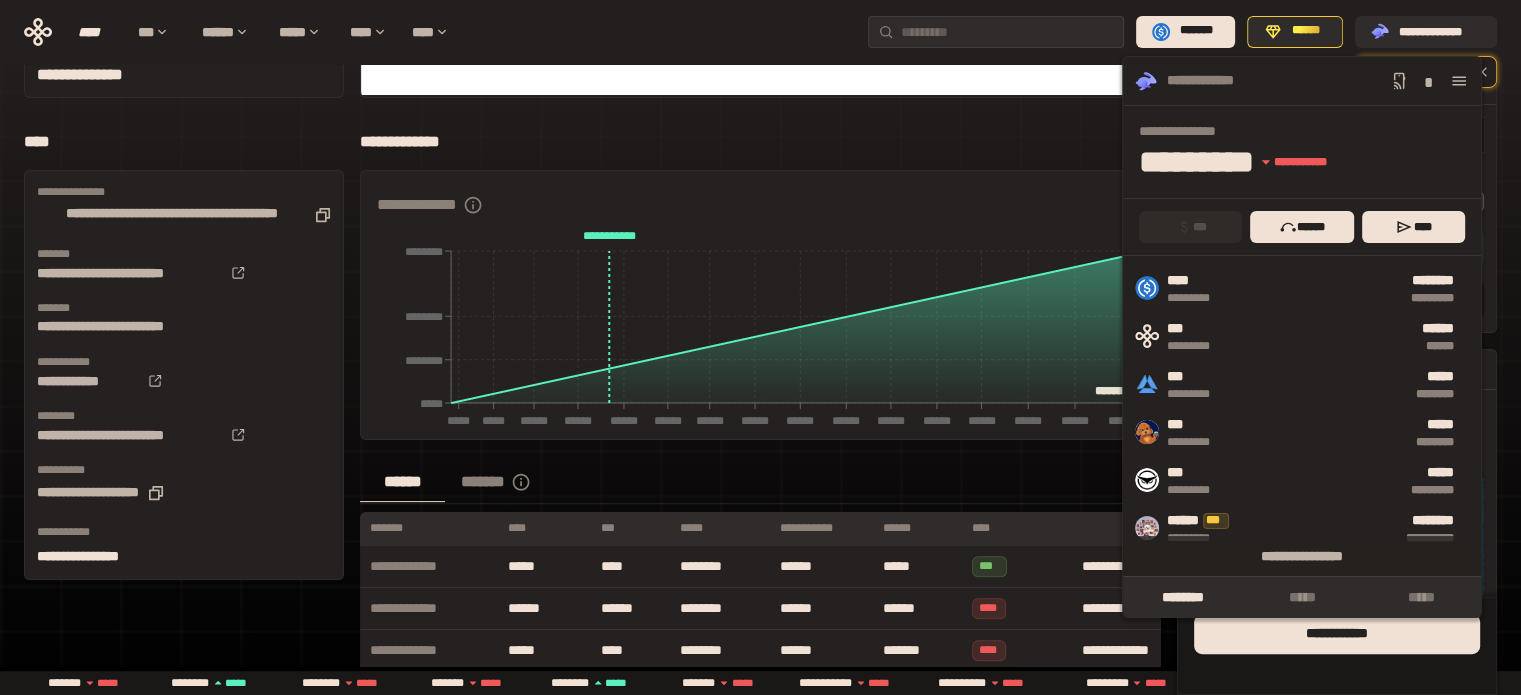 click on "**********" at bounding box center (760, 694) 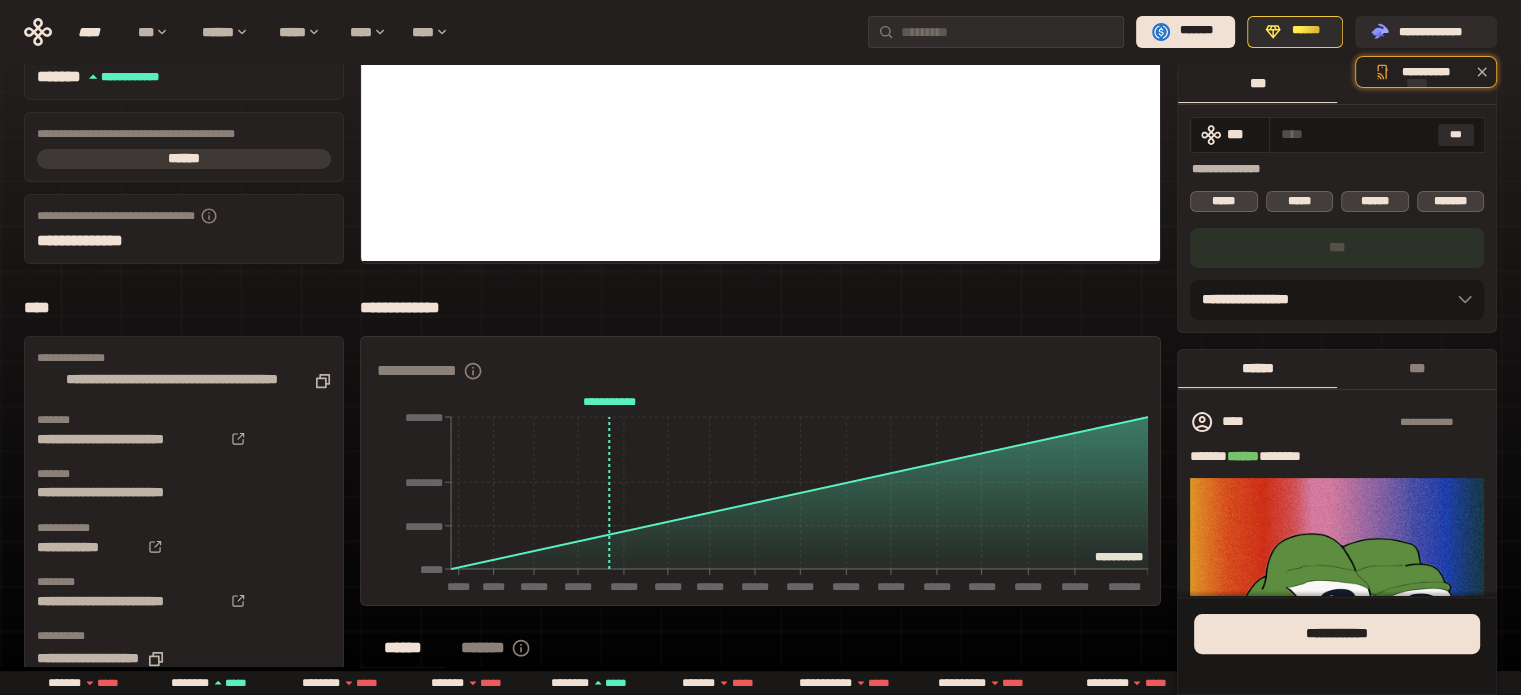 scroll, scrollTop: 333, scrollLeft: 0, axis: vertical 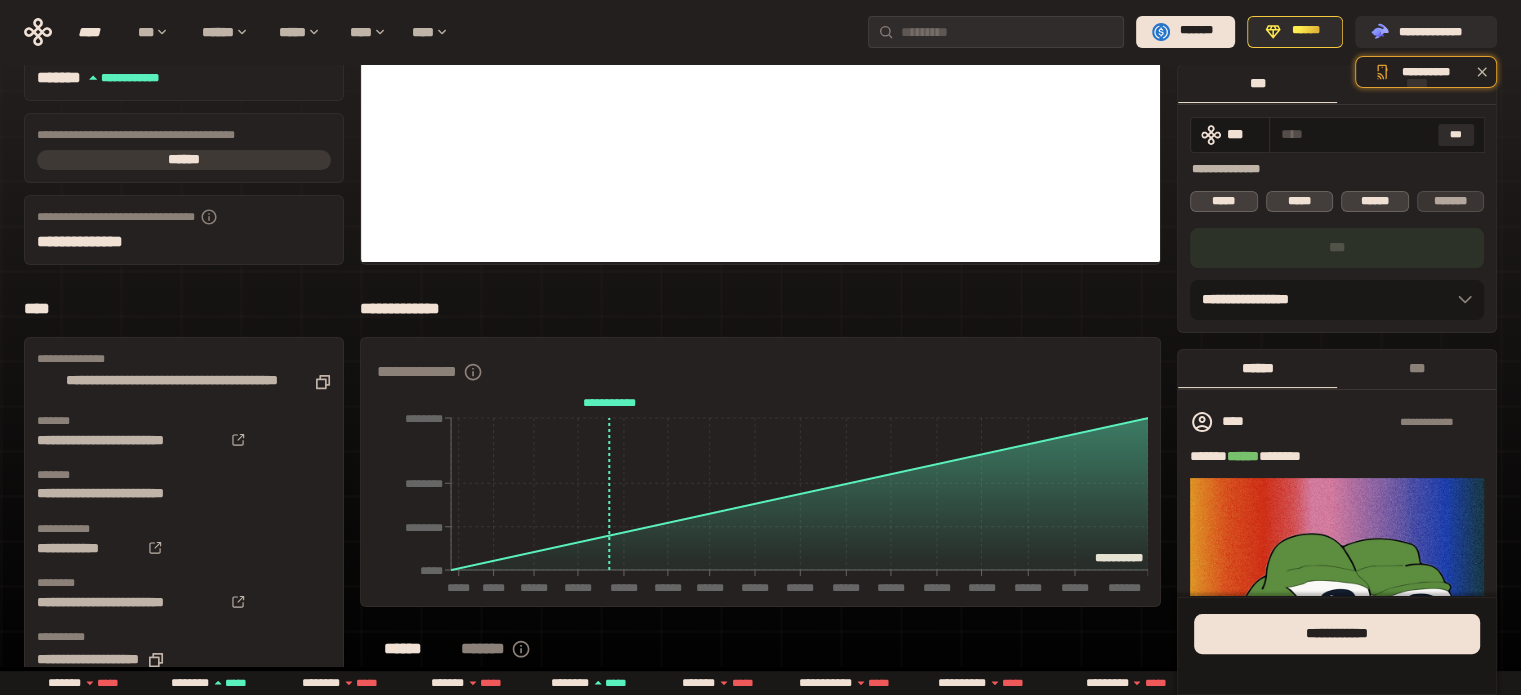 click on "*******" at bounding box center [1451, 201] 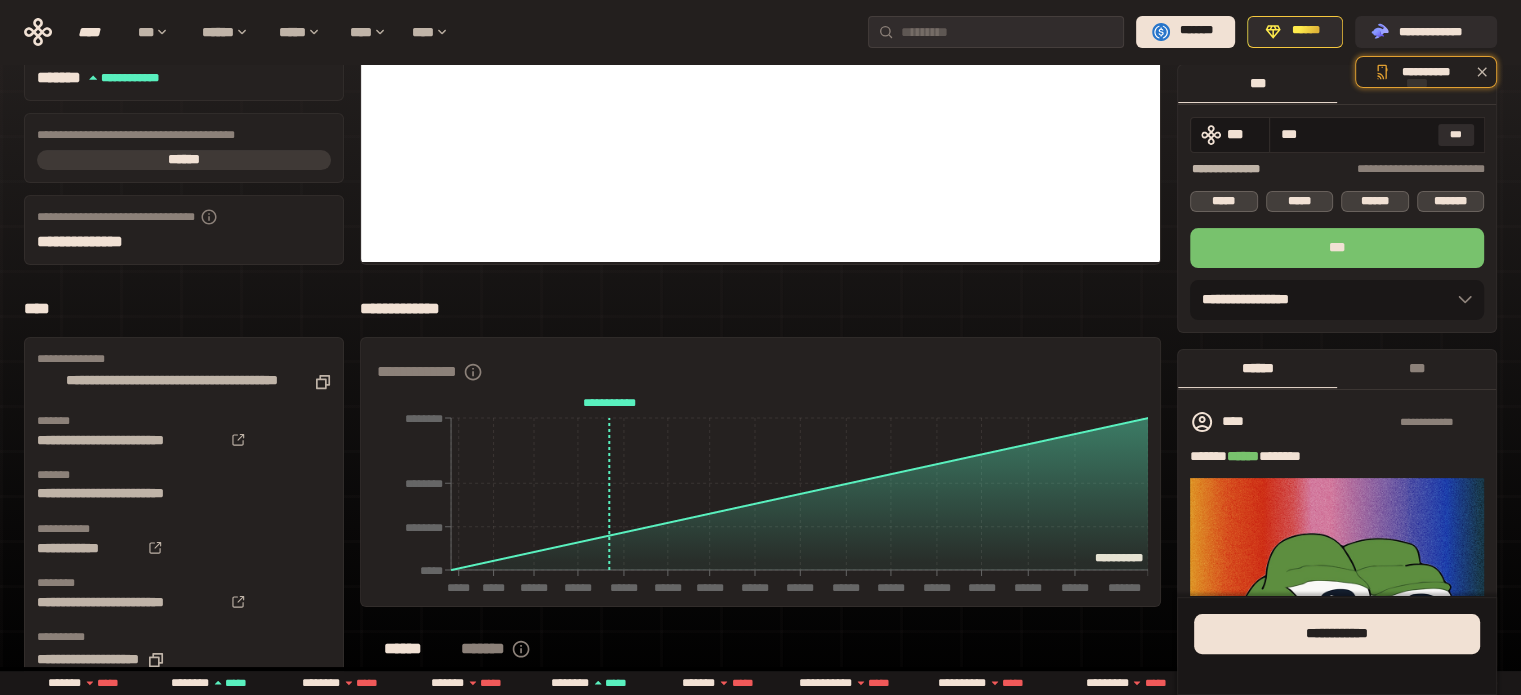 click on "***" at bounding box center [1337, 248] 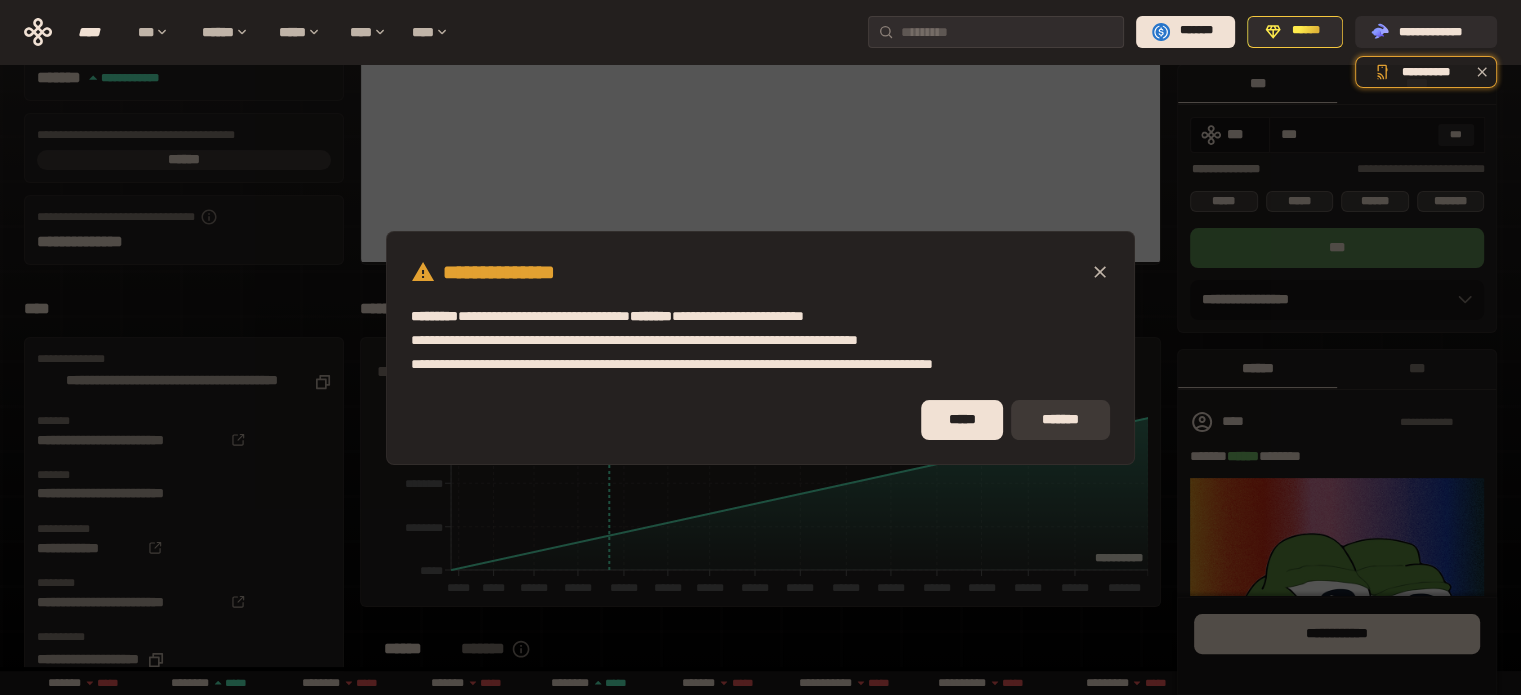 click on "*******" at bounding box center (1060, 420) 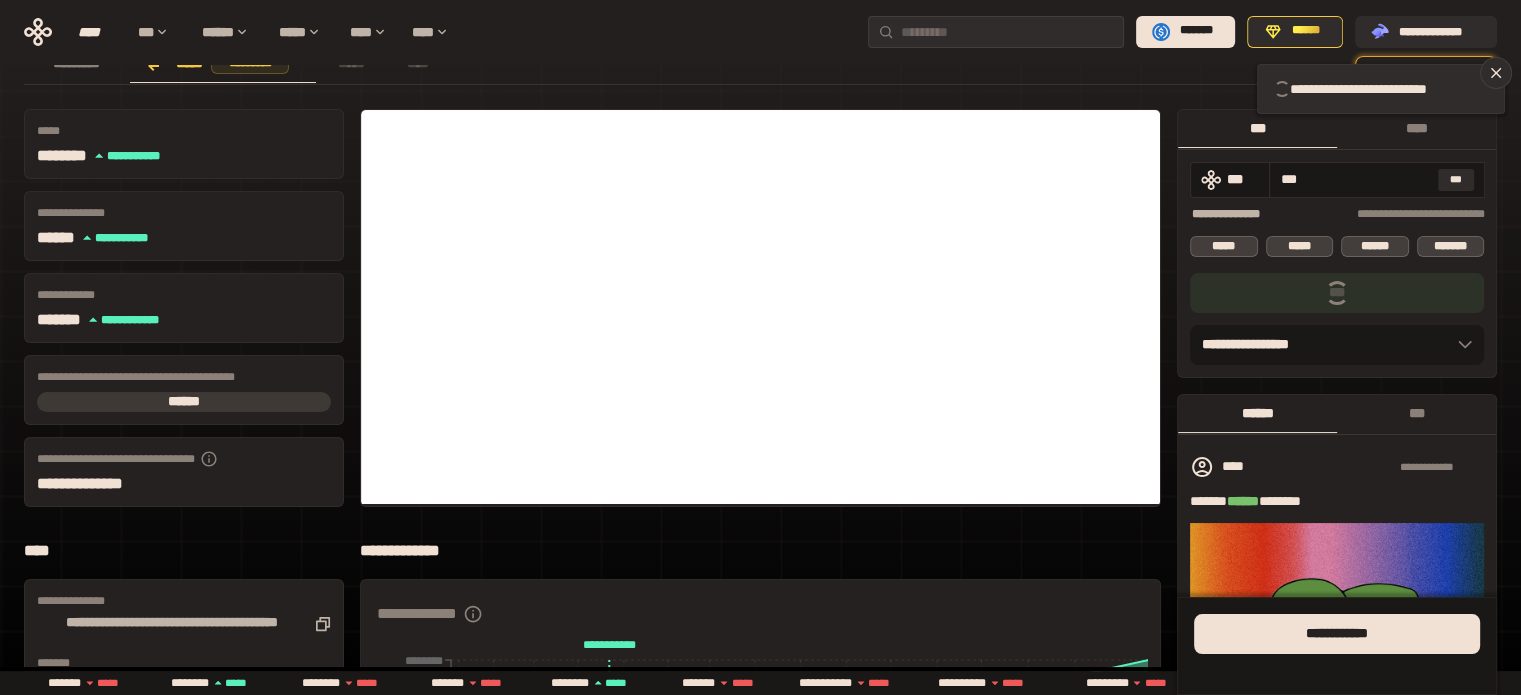 scroll, scrollTop: 0, scrollLeft: 0, axis: both 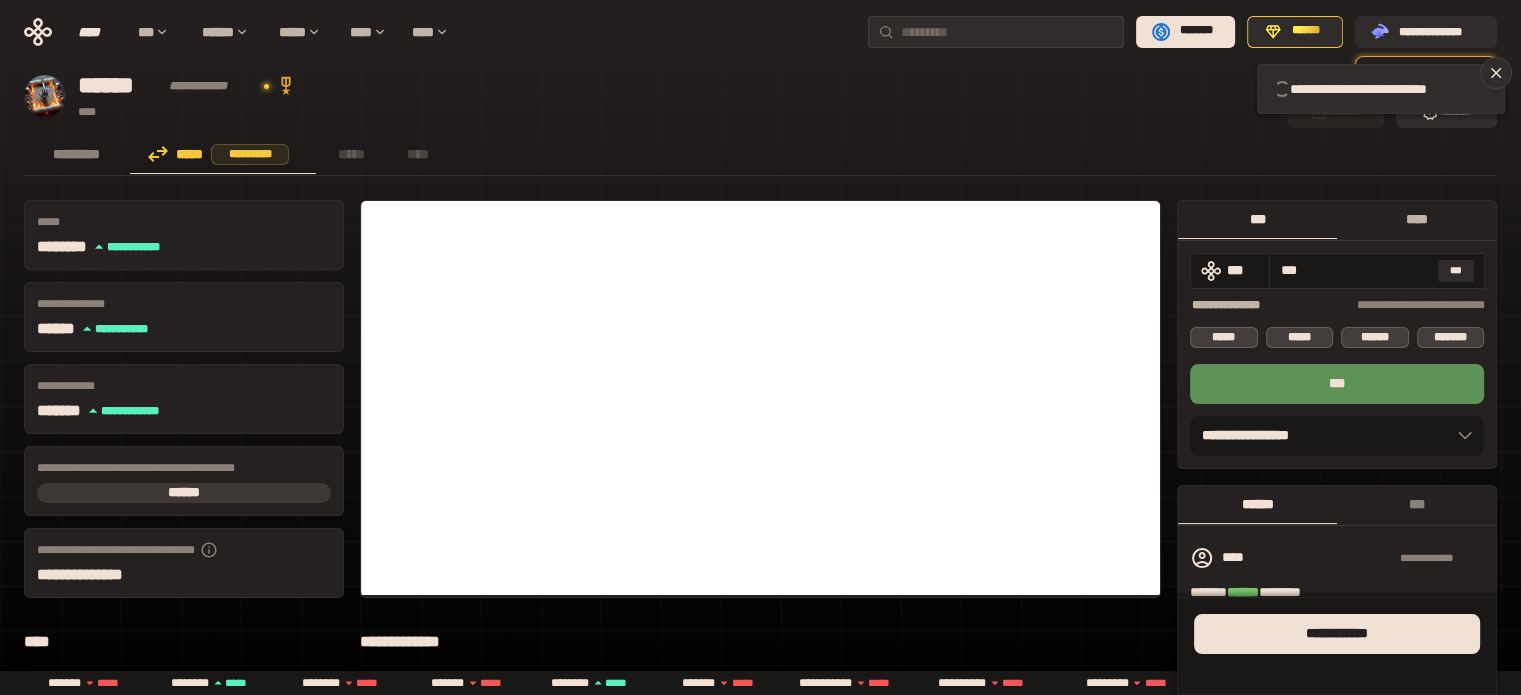 click on "****" at bounding box center (1416, 219) 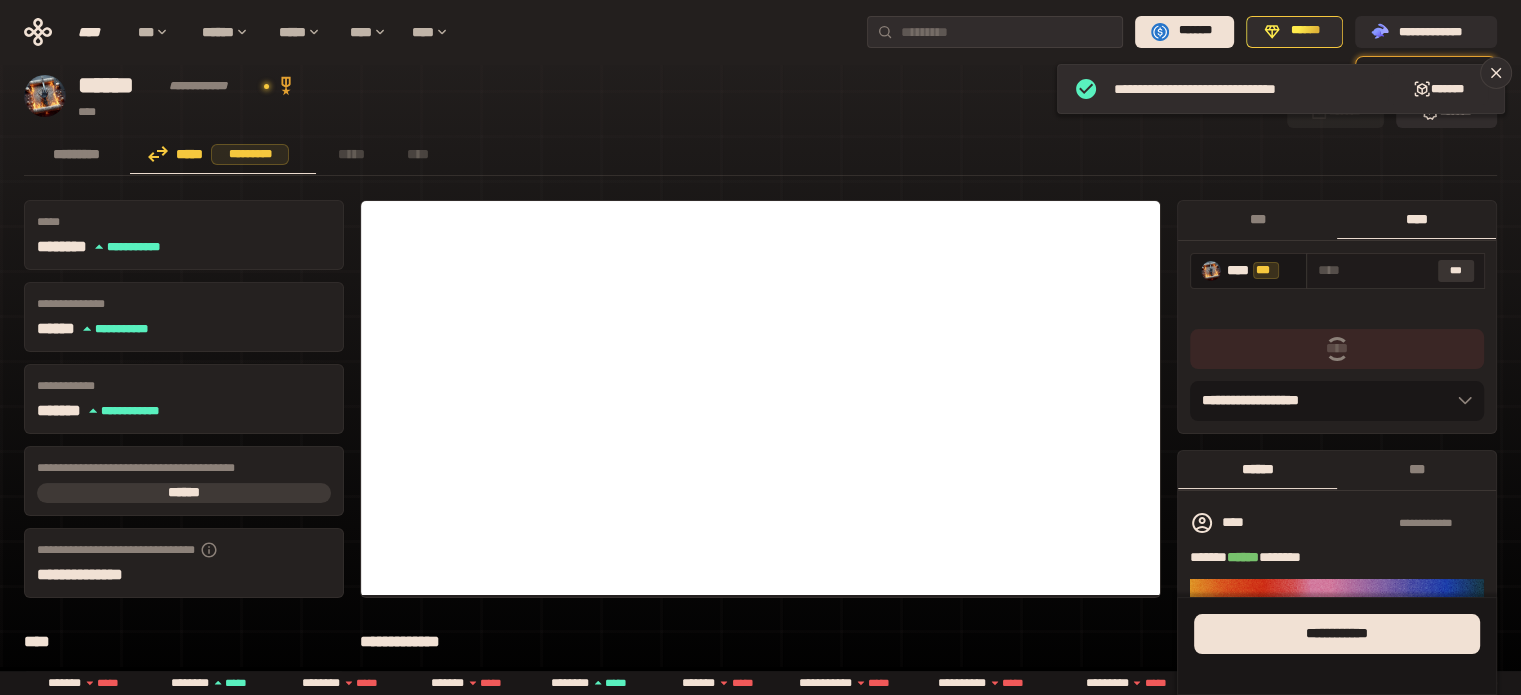 click on "***" at bounding box center [1456, 271] 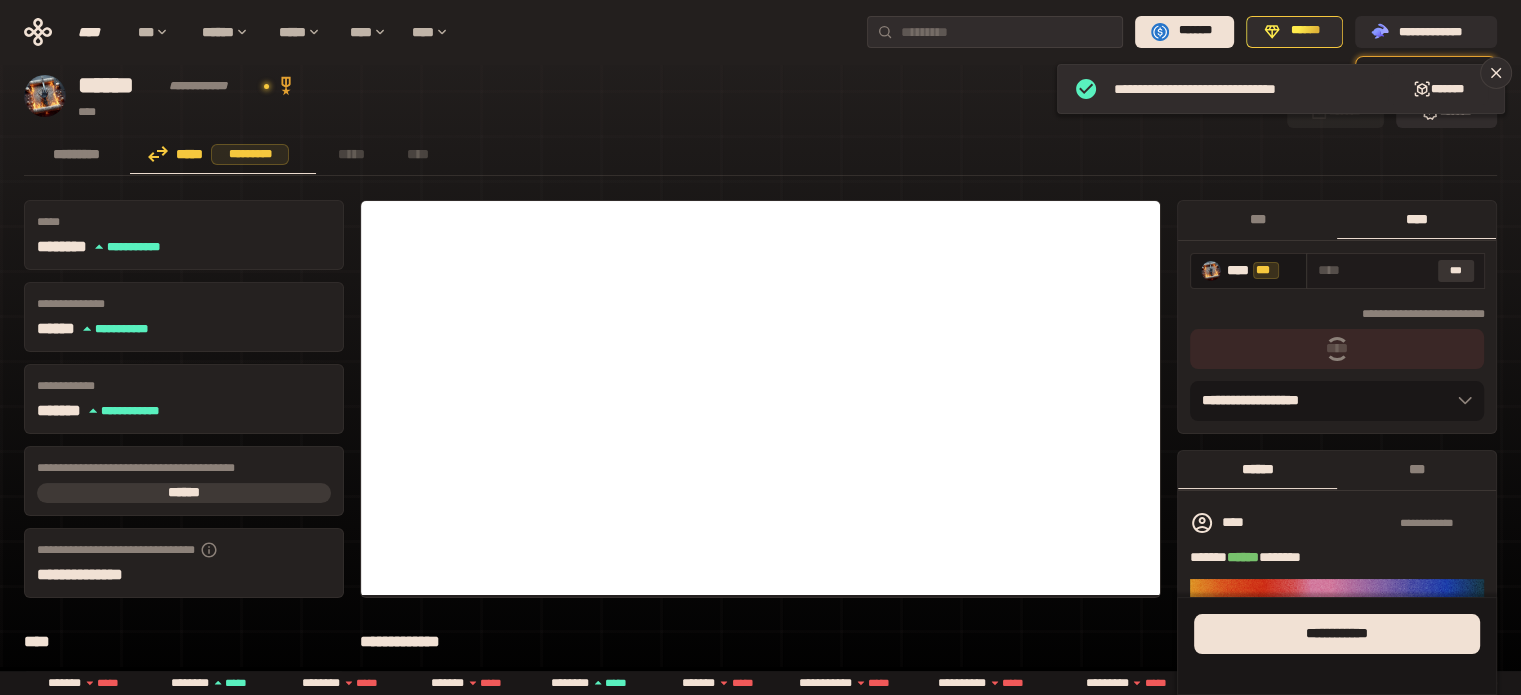 click on "***" at bounding box center (1456, 271) 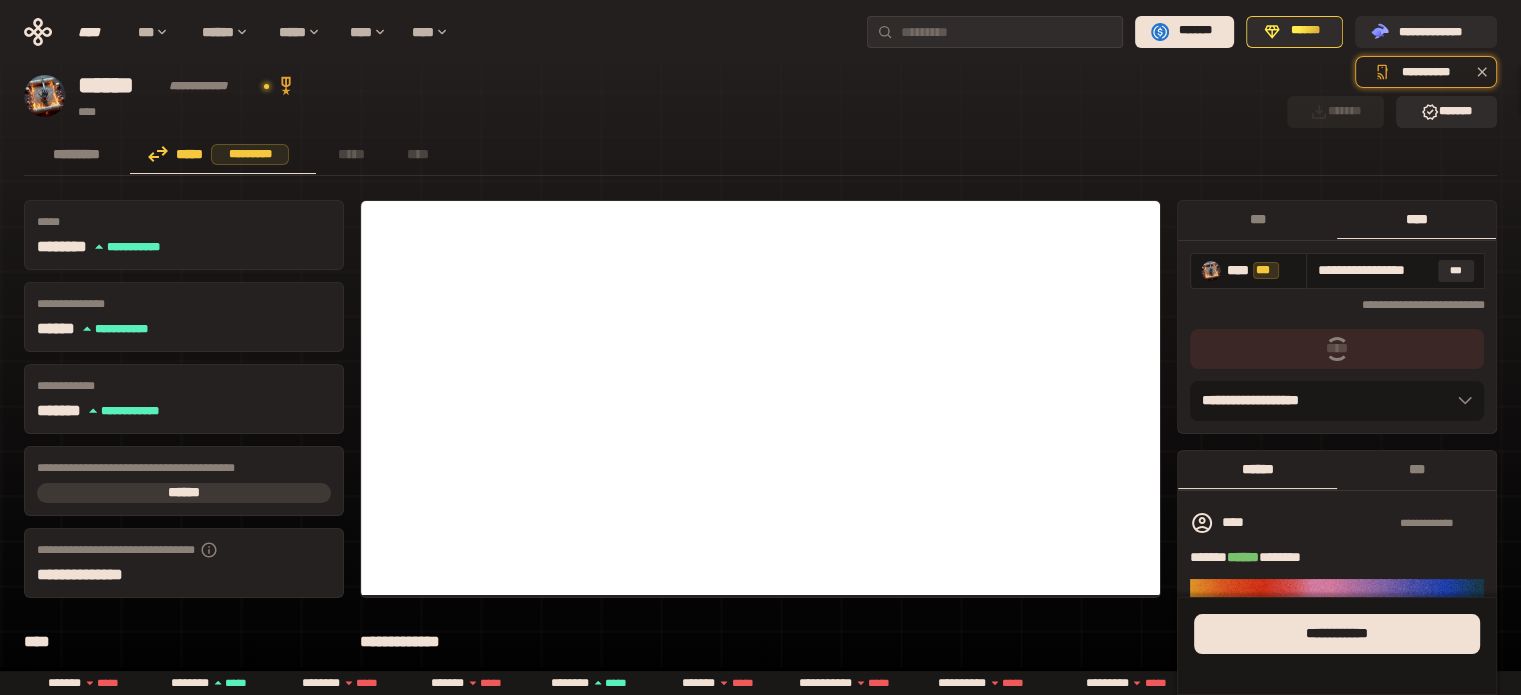 scroll, scrollTop: 0, scrollLeft: 25, axis: horizontal 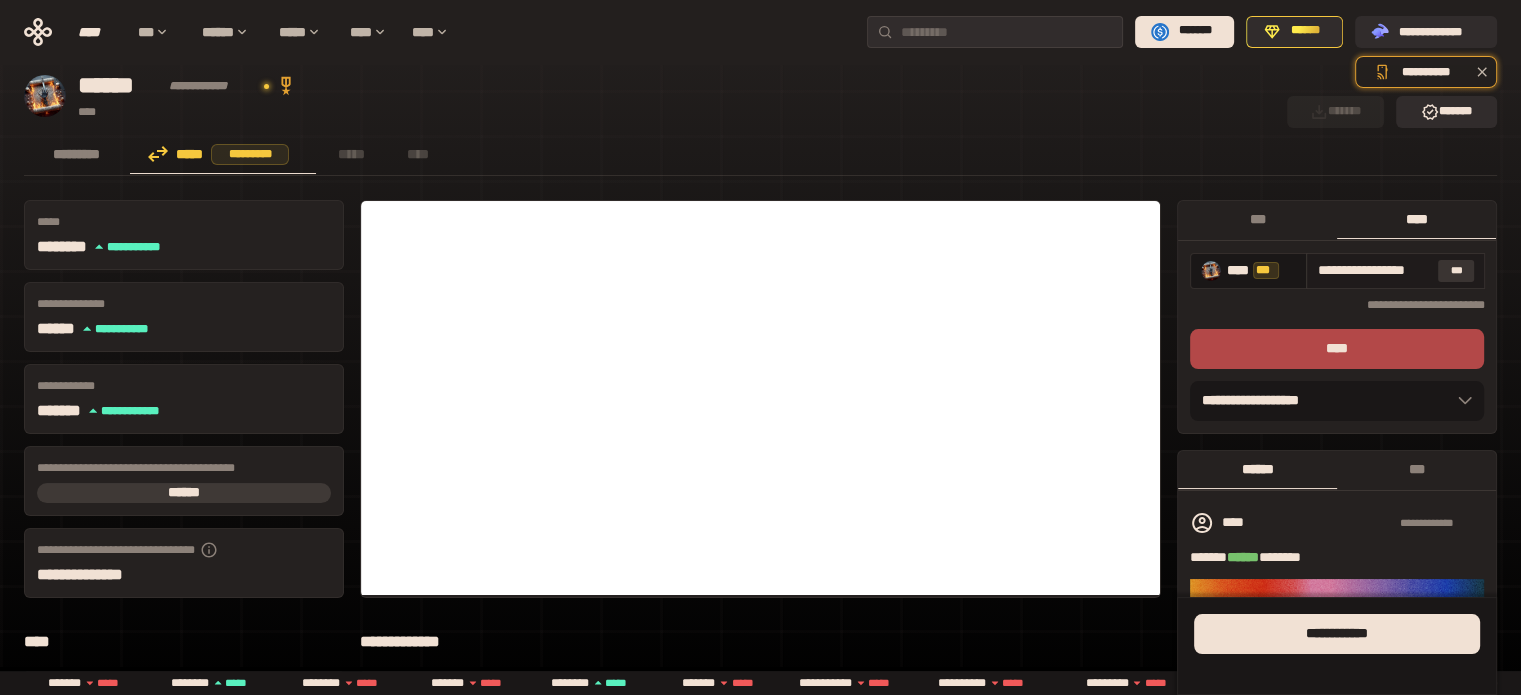 click on "***" at bounding box center (1456, 271) 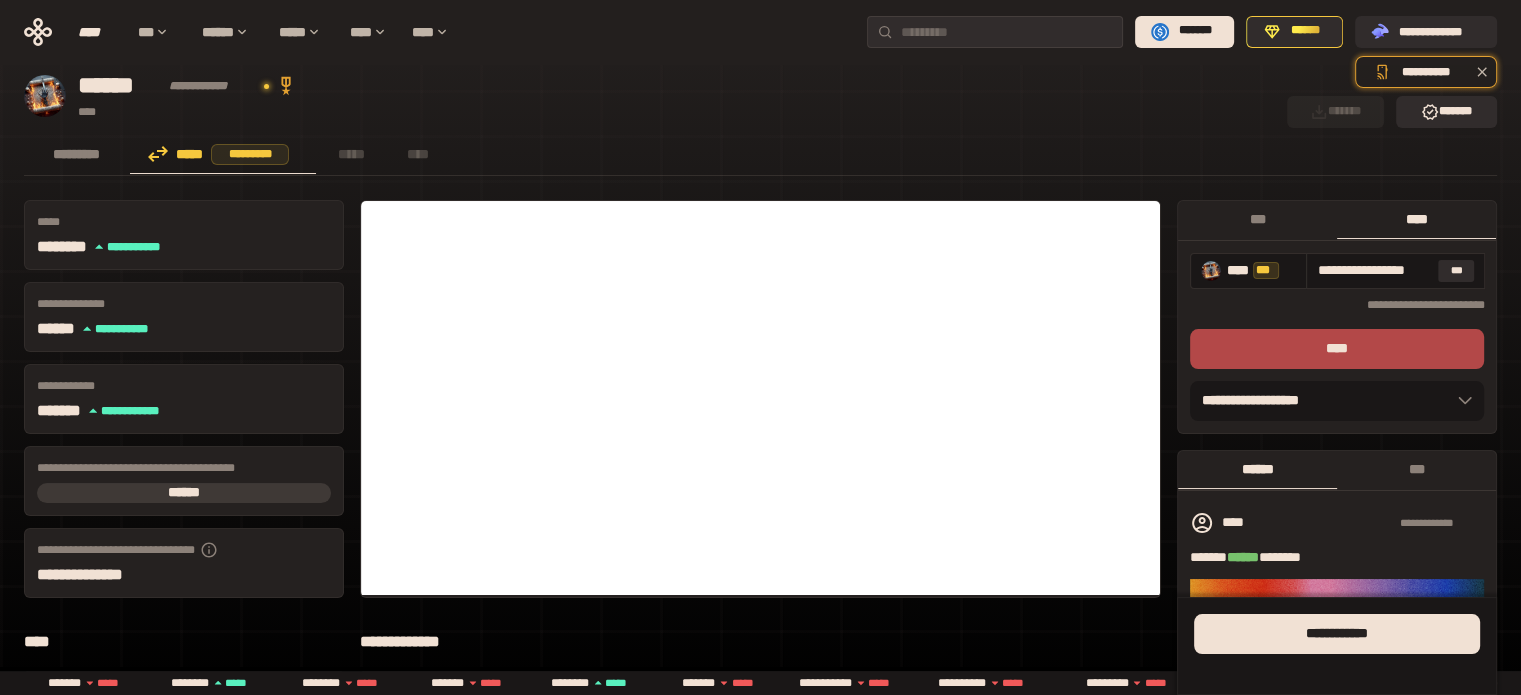 scroll, scrollTop: 0, scrollLeft: 25, axis: horizontal 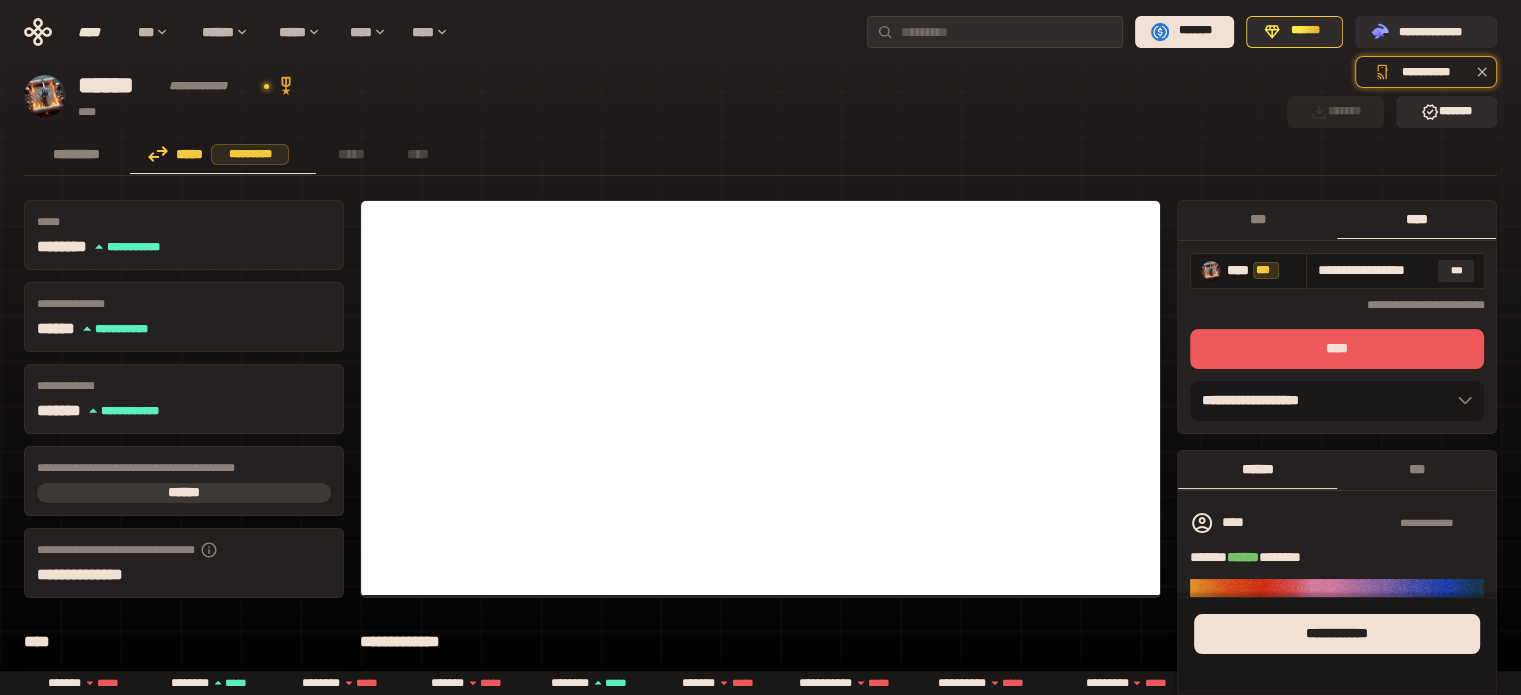 click on "****" at bounding box center (1337, 349) 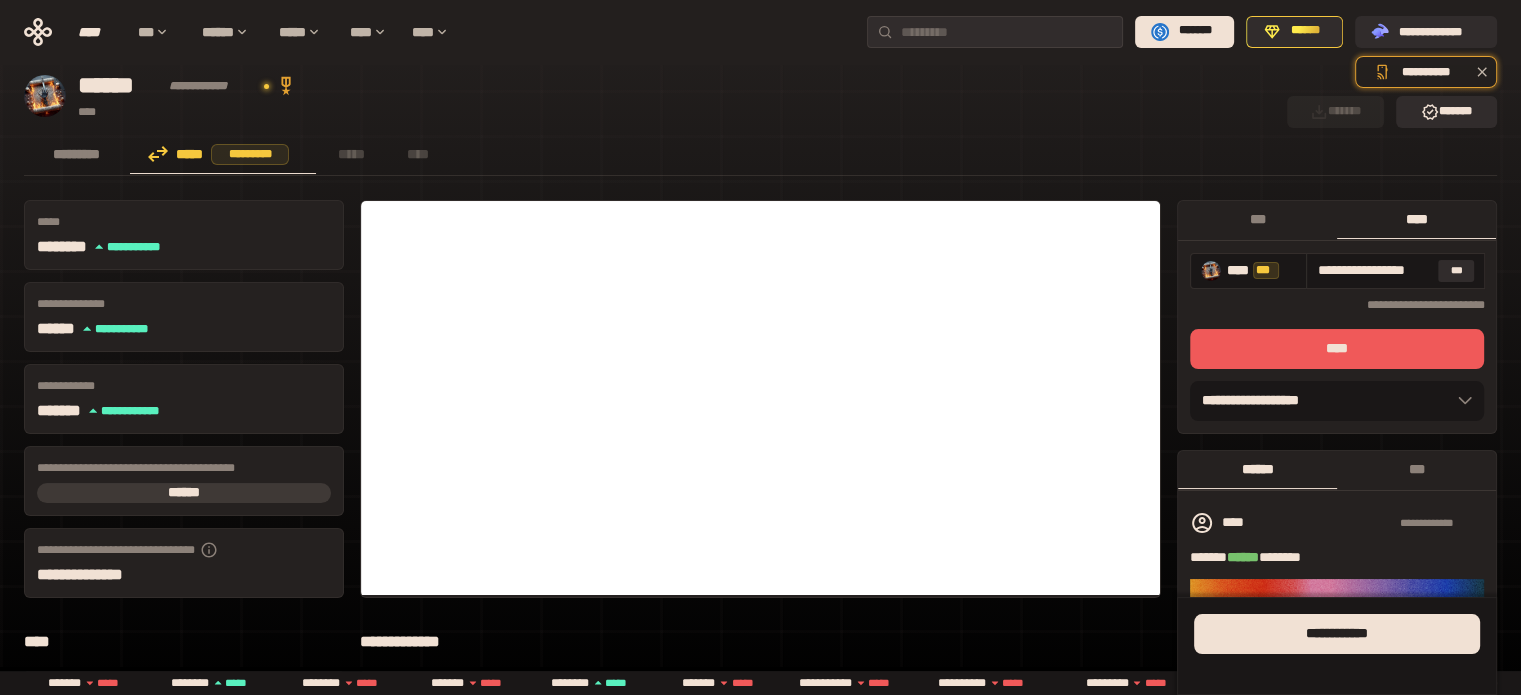 scroll, scrollTop: 0, scrollLeft: 0, axis: both 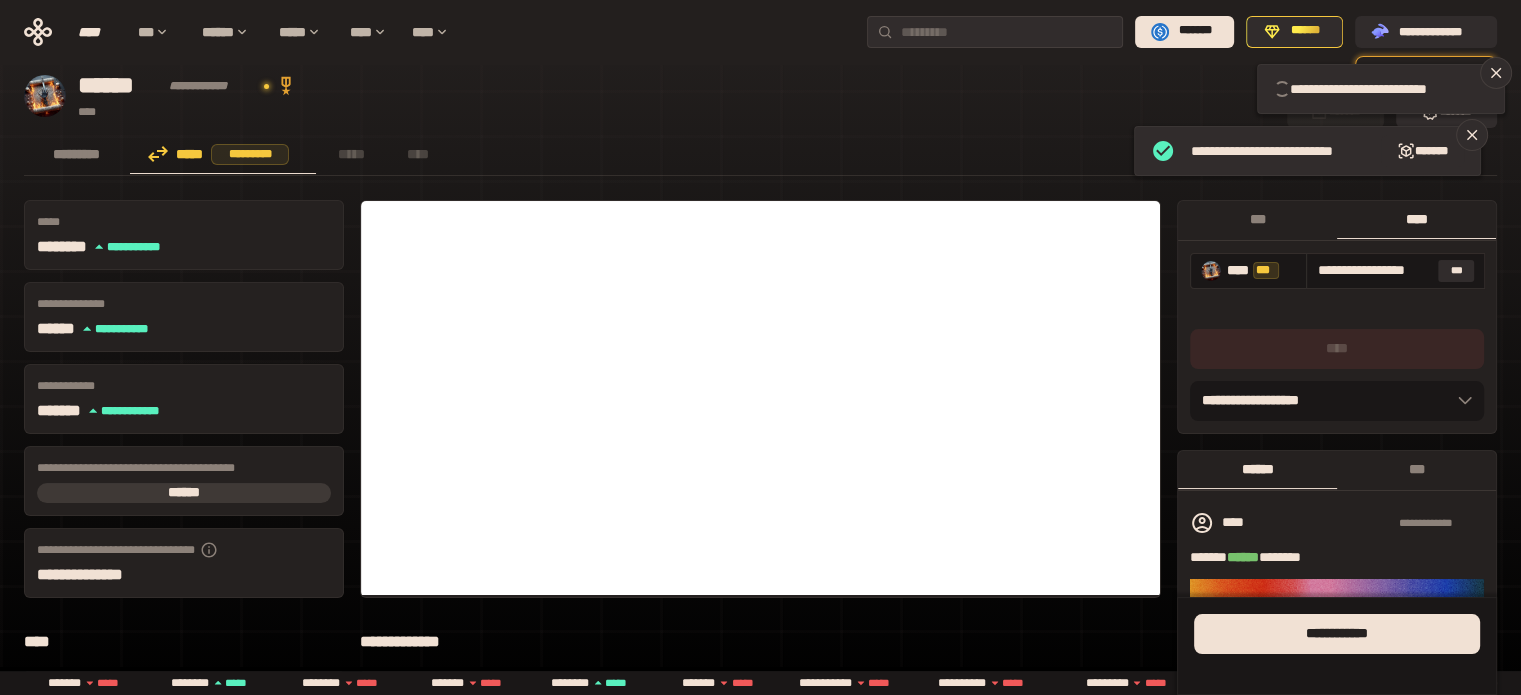 type 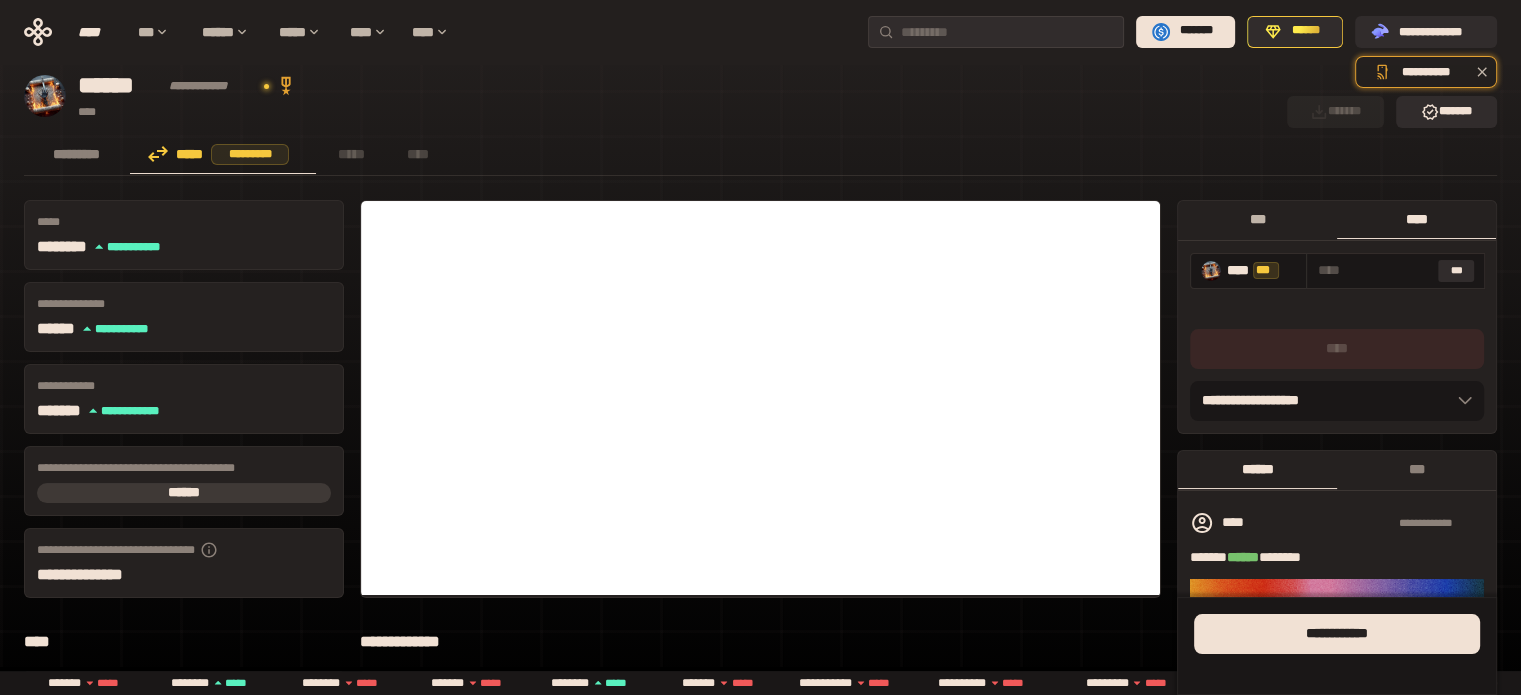 click on "****" at bounding box center [1416, 219] 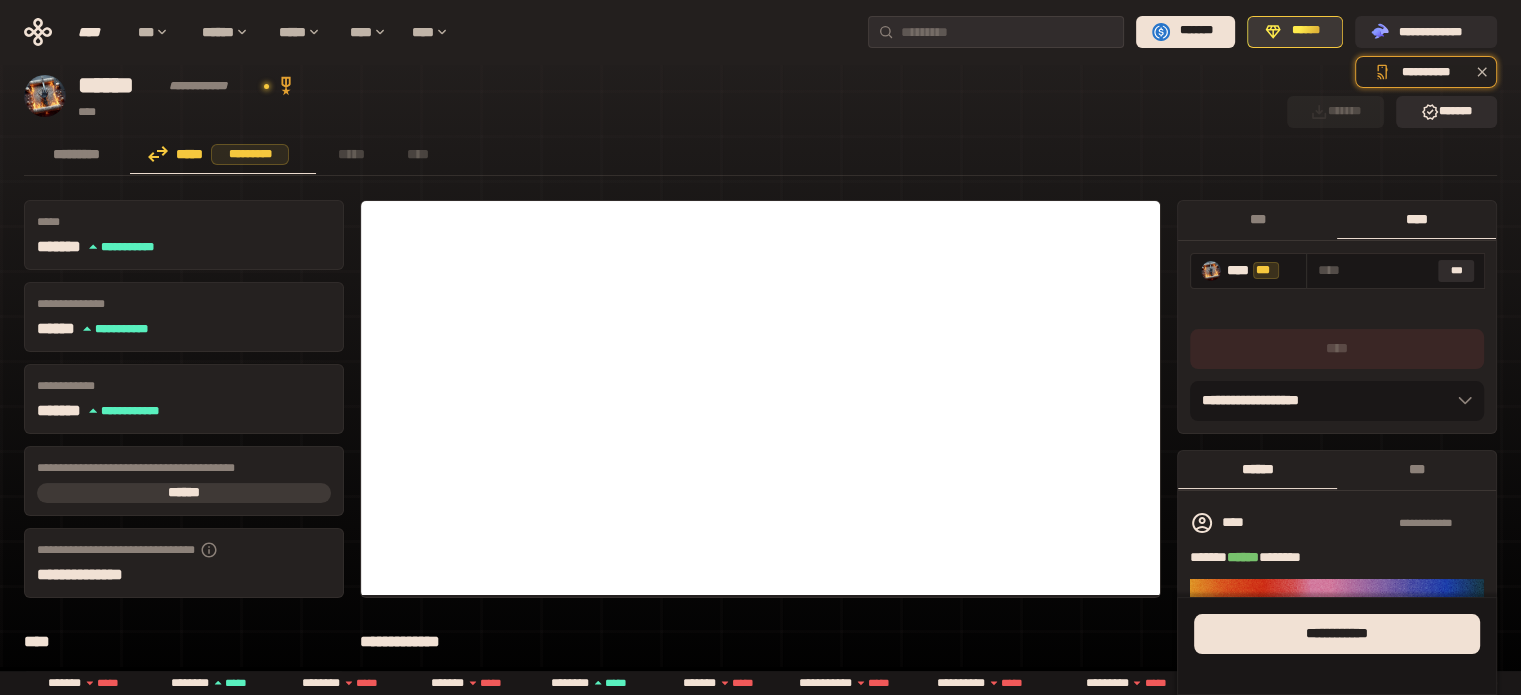 click on "******" at bounding box center (1306, 31) 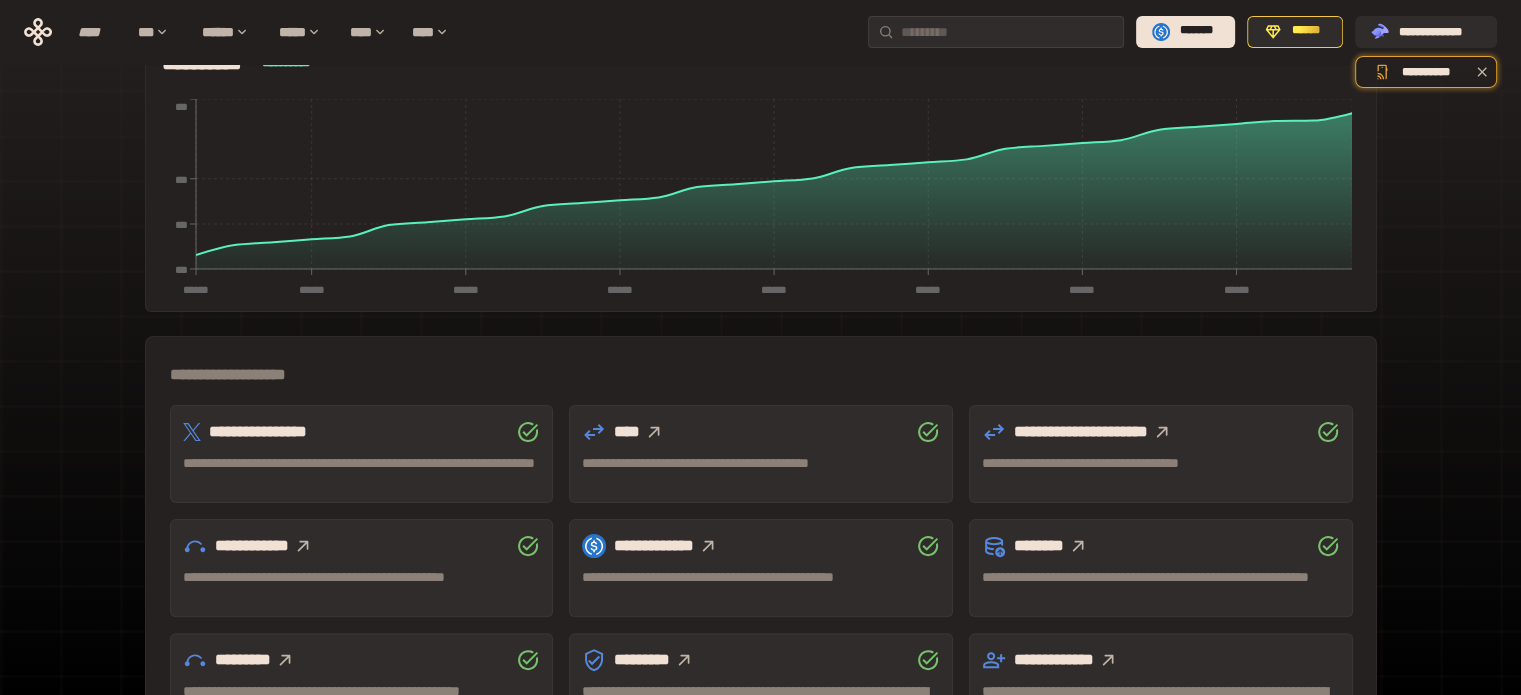 scroll, scrollTop: 589, scrollLeft: 0, axis: vertical 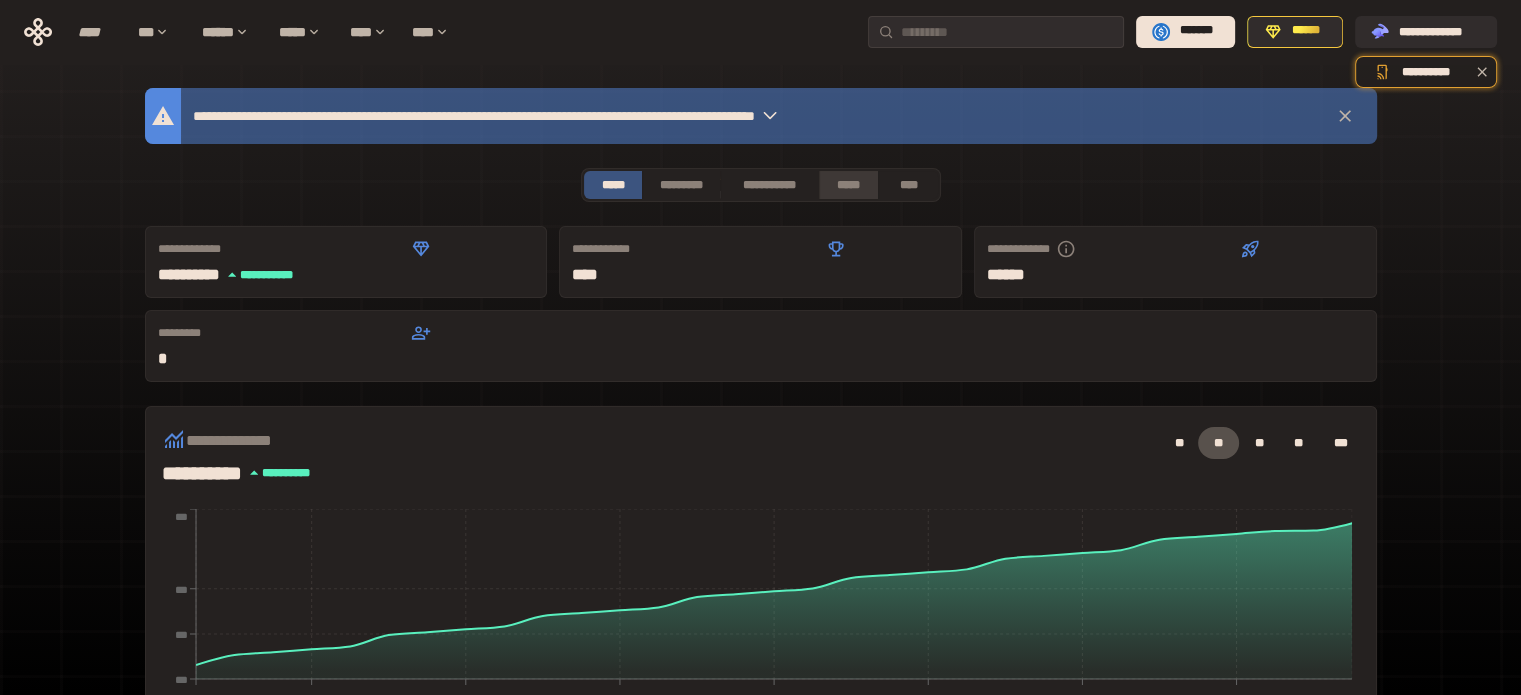 click on "*****" at bounding box center (849, 185) 